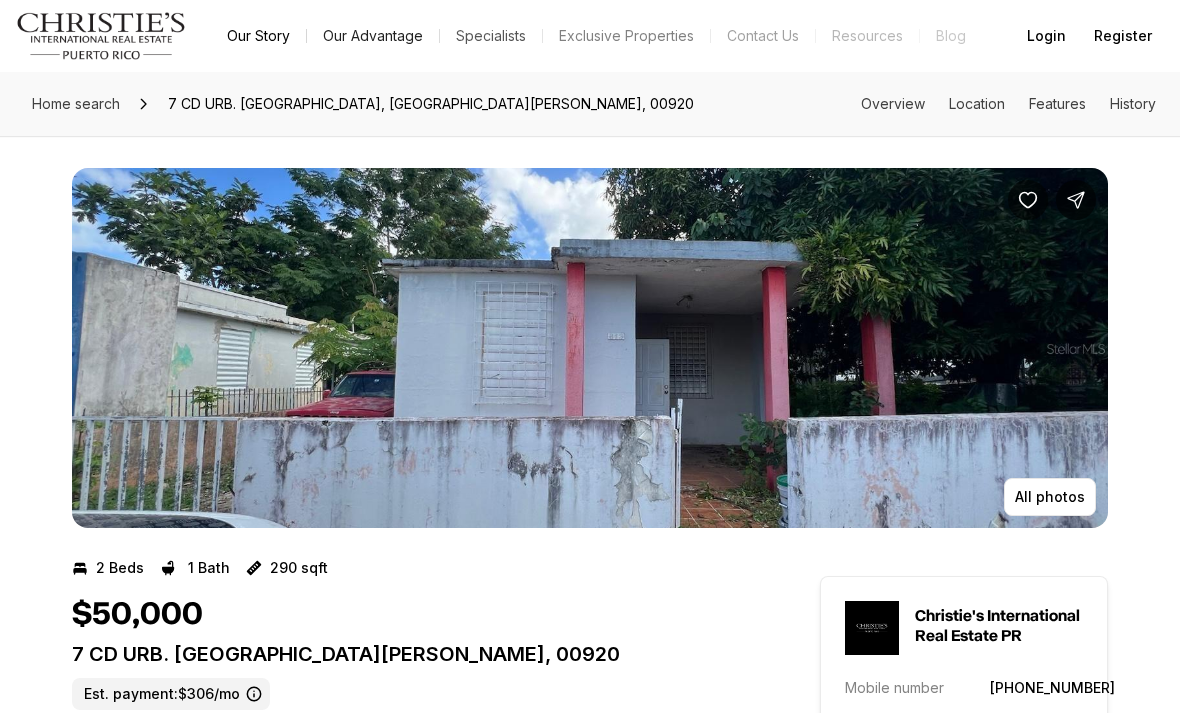 scroll, scrollTop: 440, scrollLeft: 0, axis: vertical 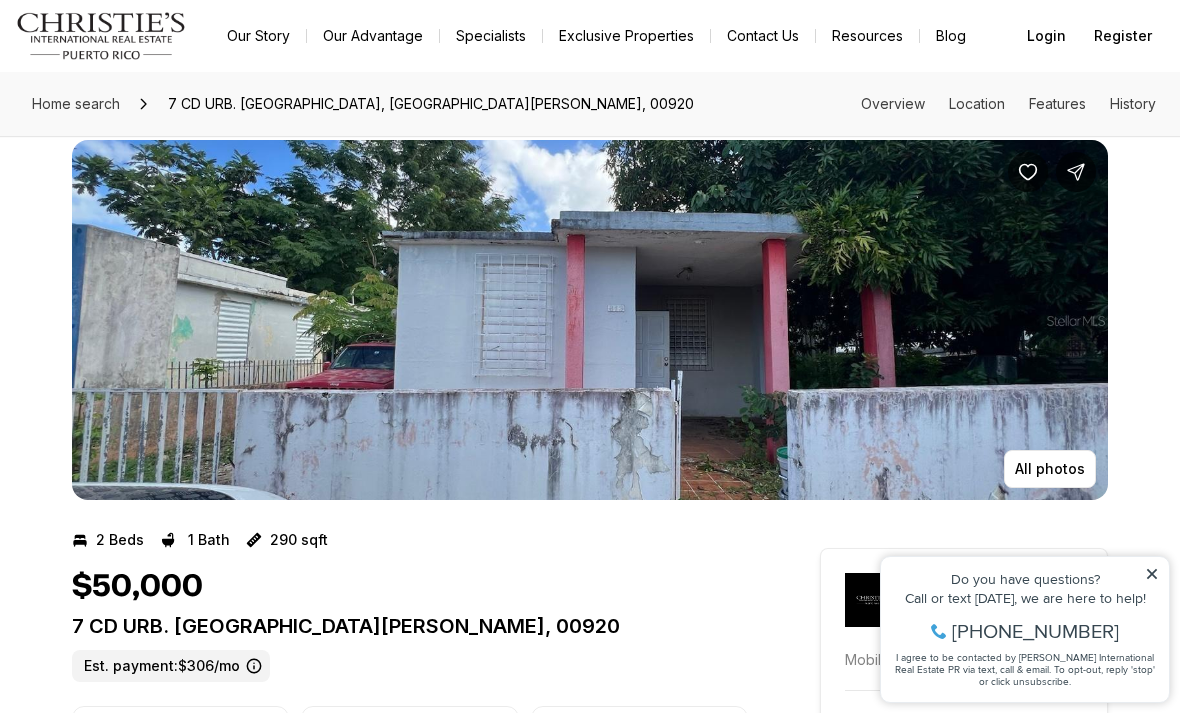 click 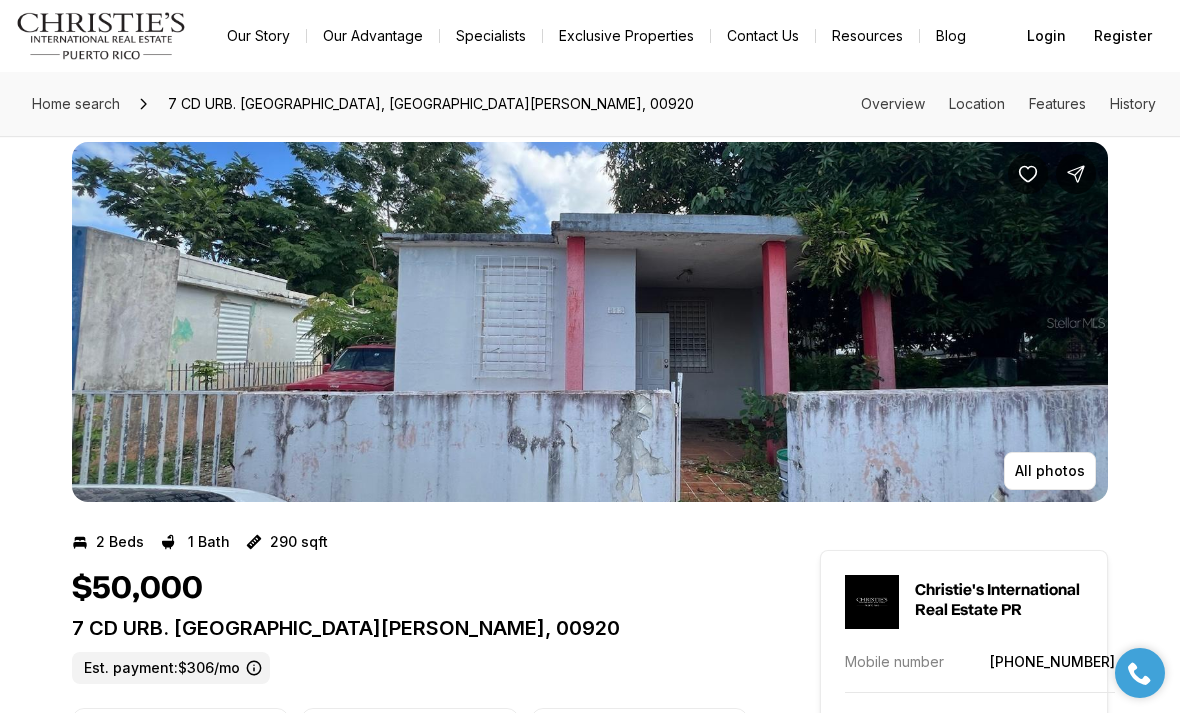 scroll, scrollTop: 14, scrollLeft: 0, axis: vertical 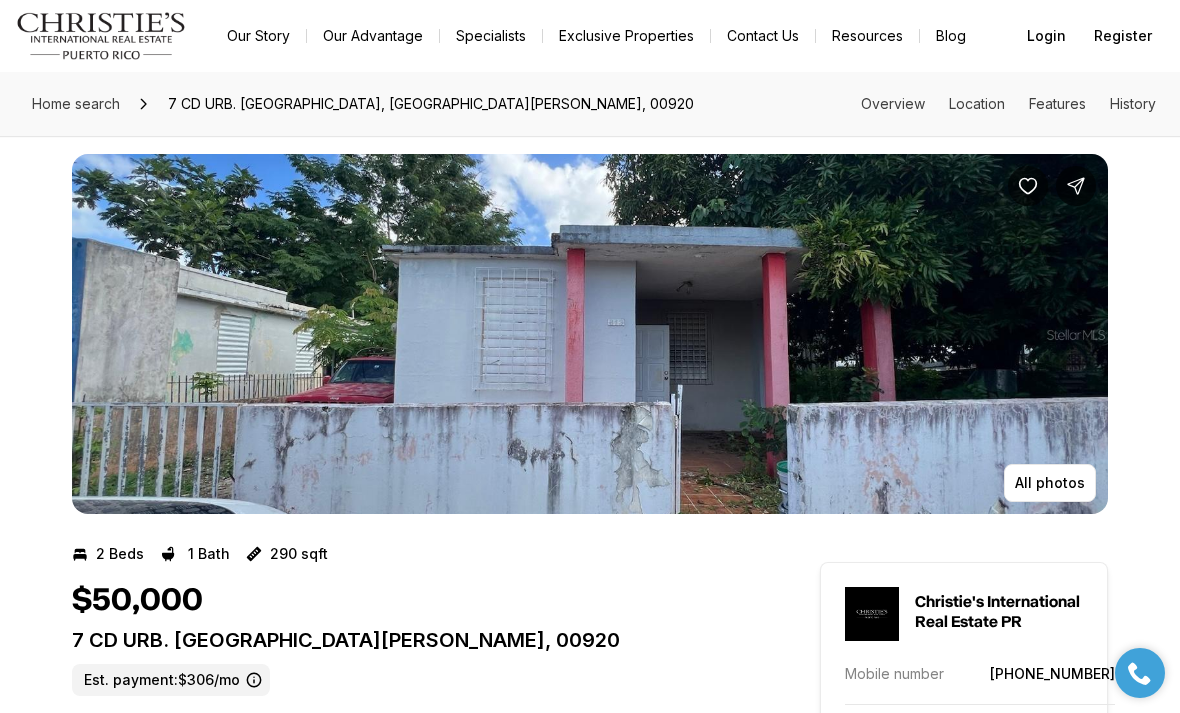 click on "All photos" at bounding box center [1050, 483] 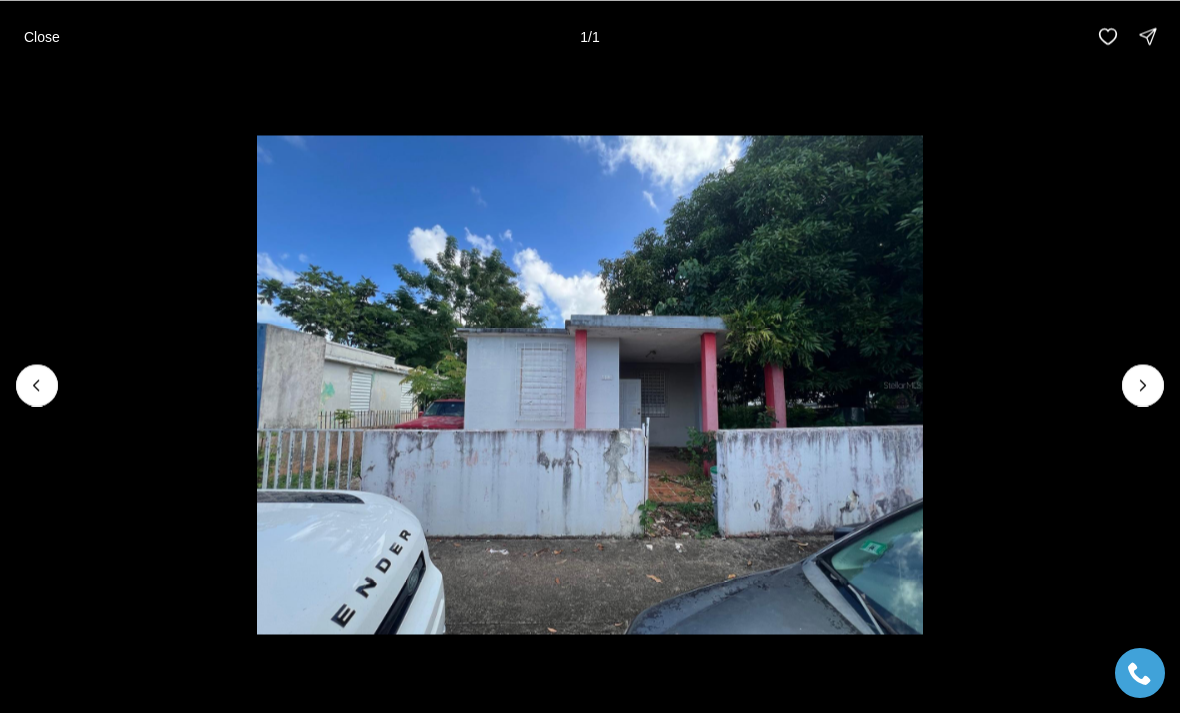 click at bounding box center (589, 384) 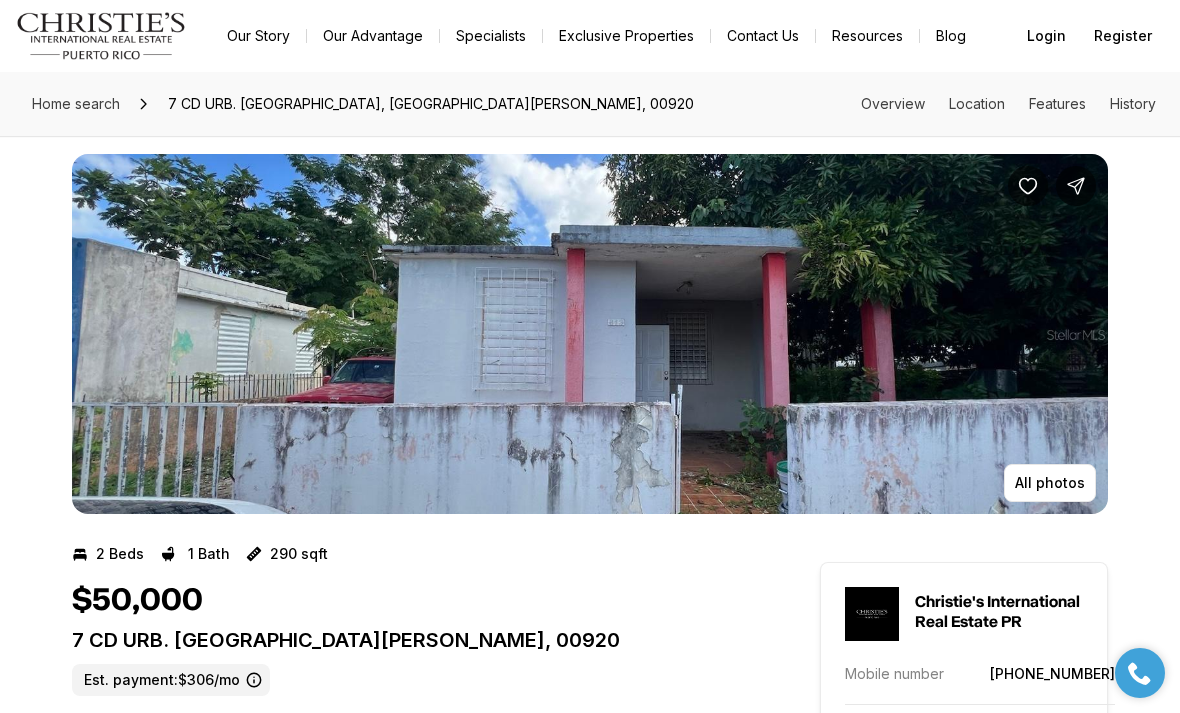scroll, scrollTop: 0, scrollLeft: 0, axis: both 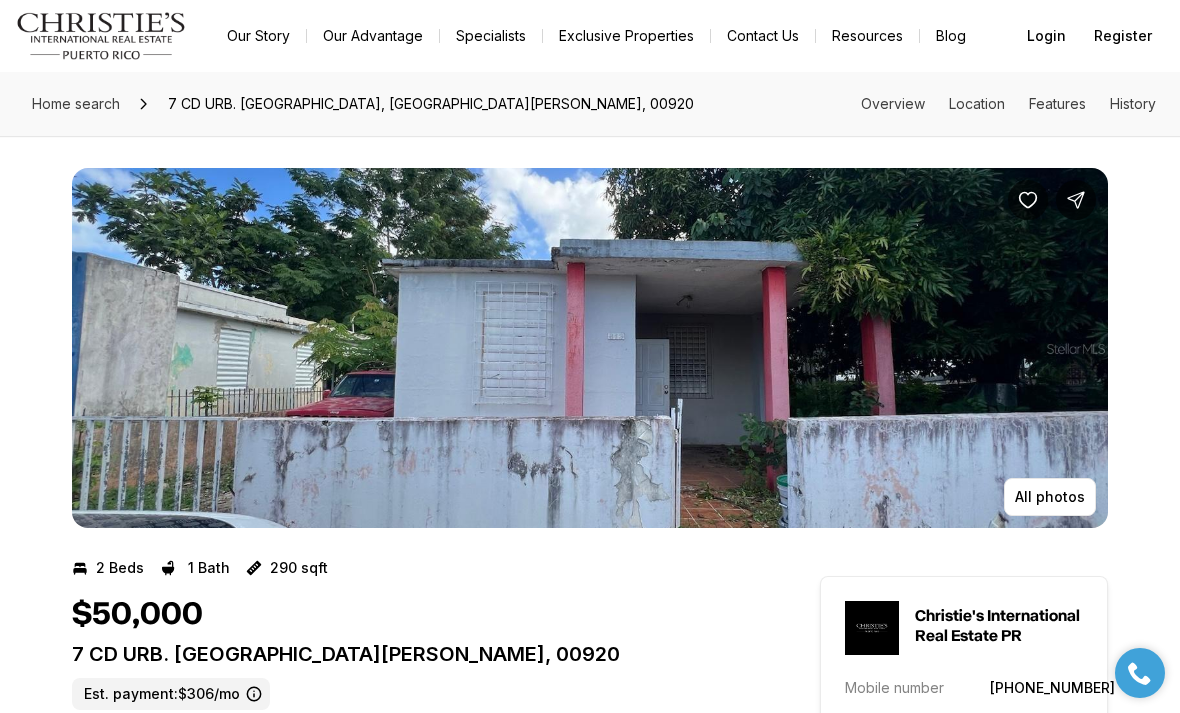 click on "Go to: Homepage Our Story Our Advantage Specialists Exclusive Properties Contact Us Resources Blog Open navigation Login Register" at bounding box center (590, 36) 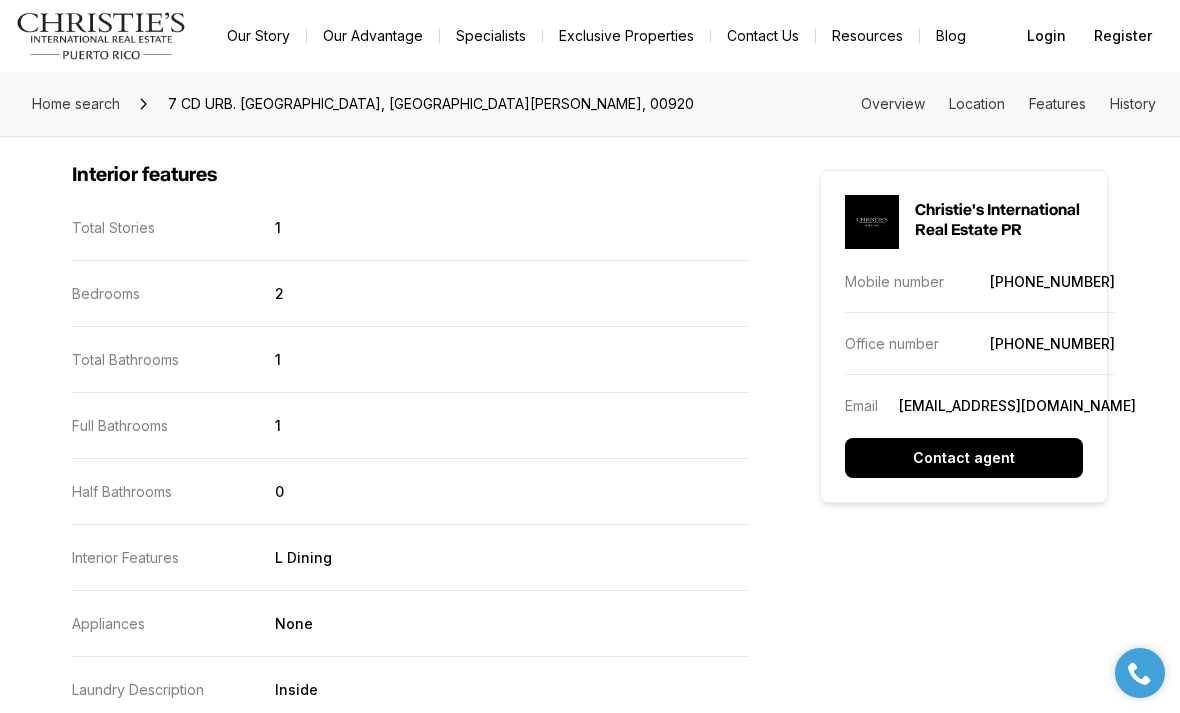 scroll, scrollTop: 2186, scrollLeft: 0, axis: vertical 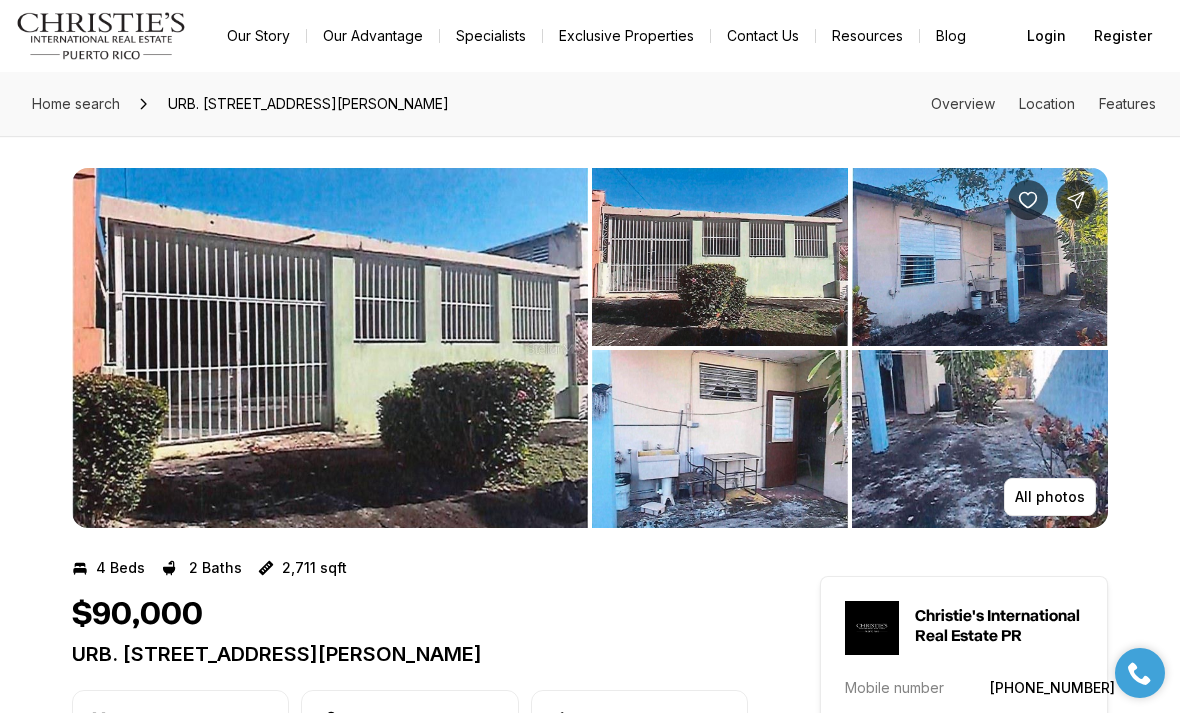 click on "All photos" at bounding box center [1050, 497] 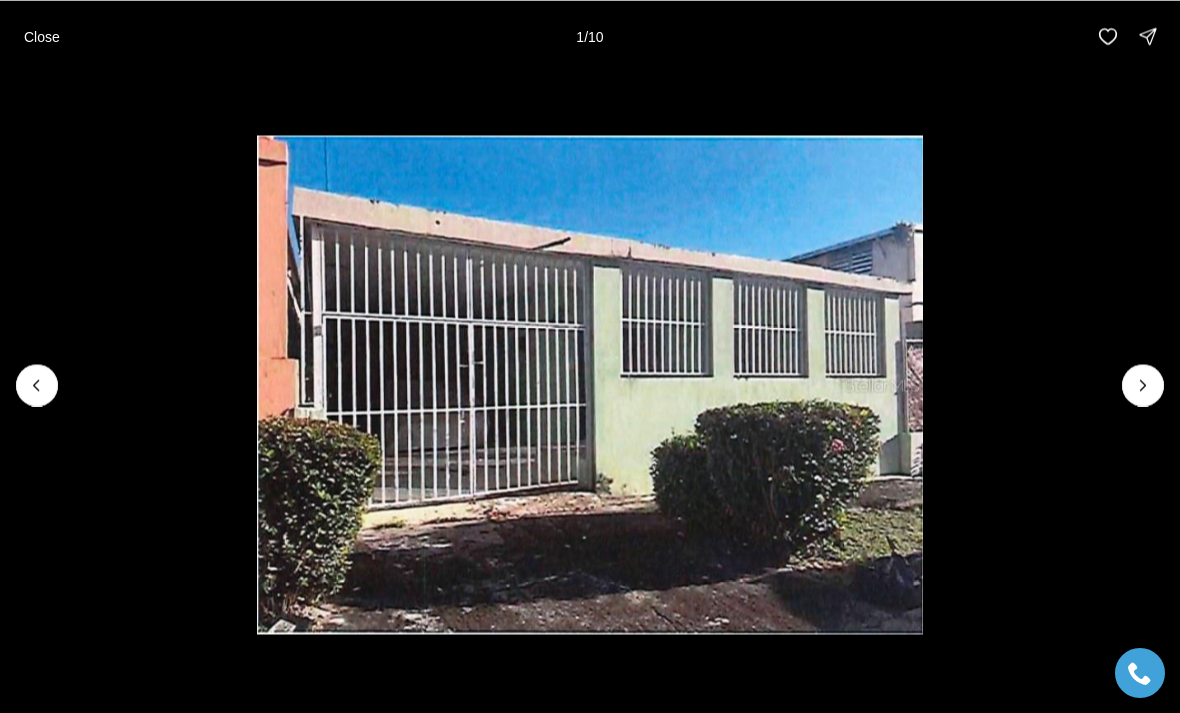 click at bounding box center [590, 384] 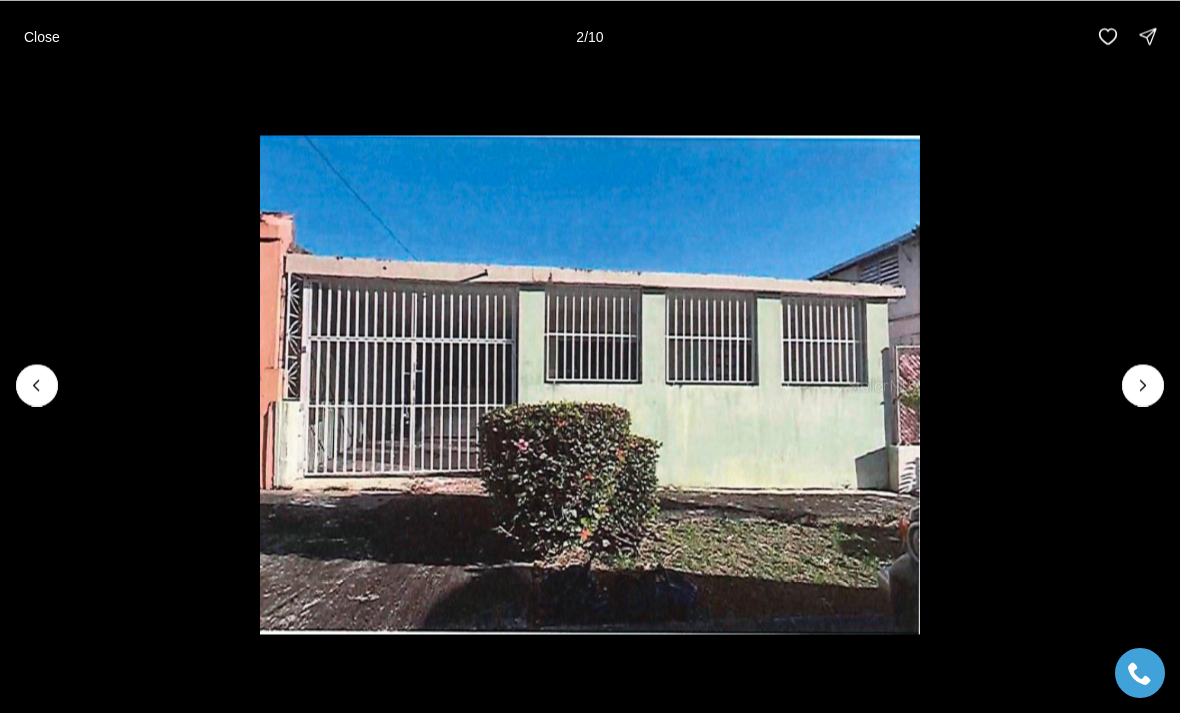 click 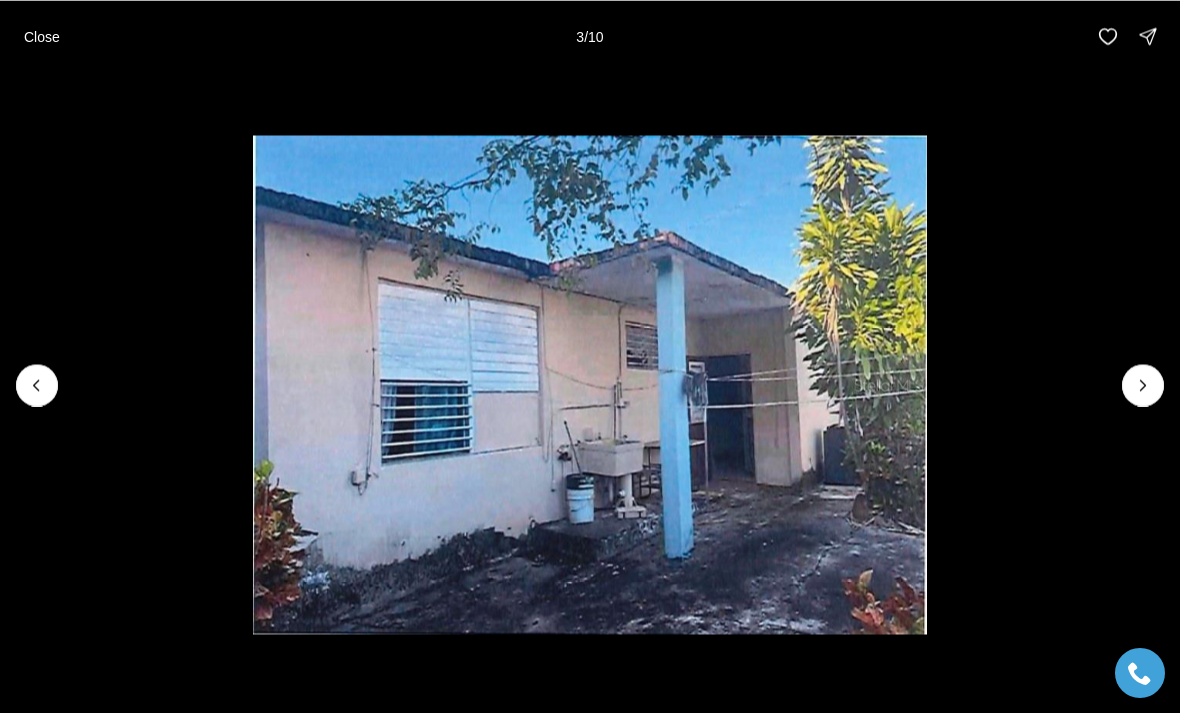 click 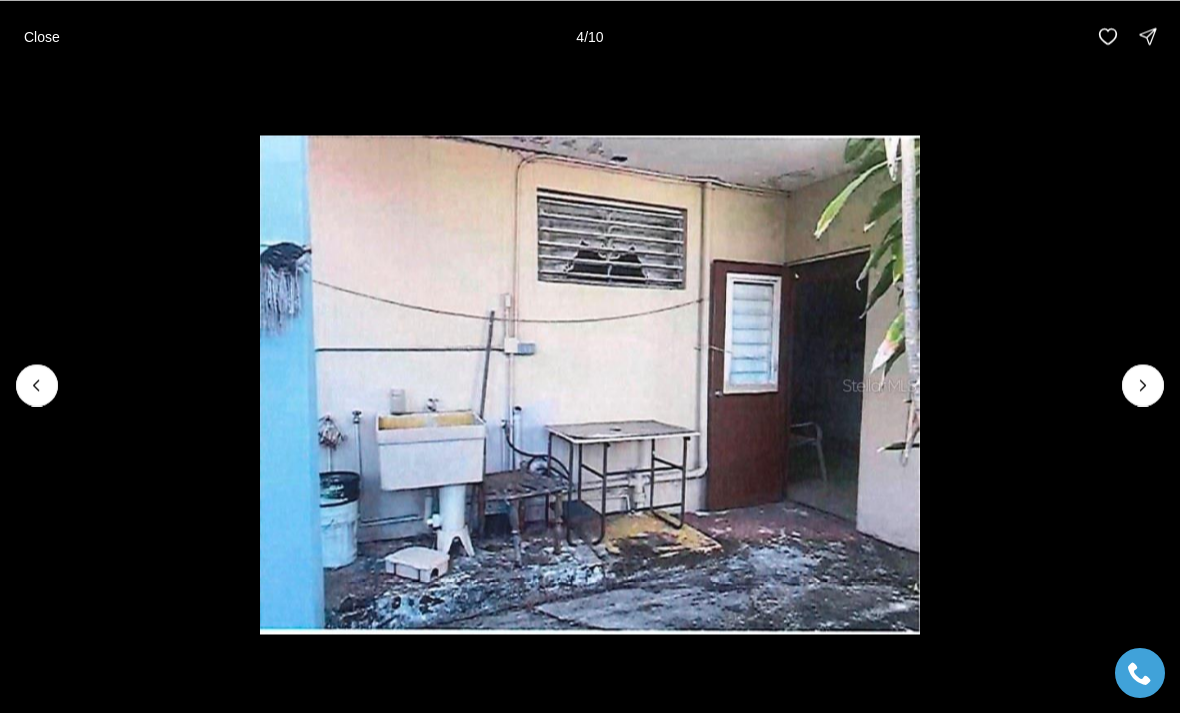 click 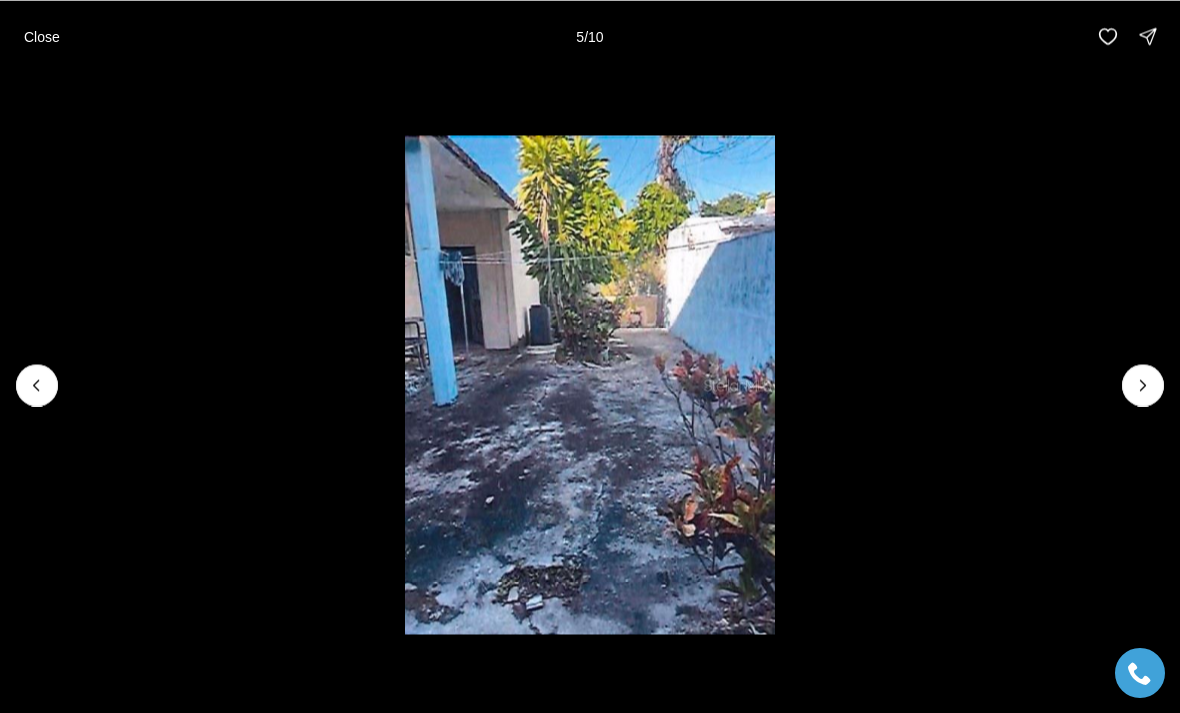 click 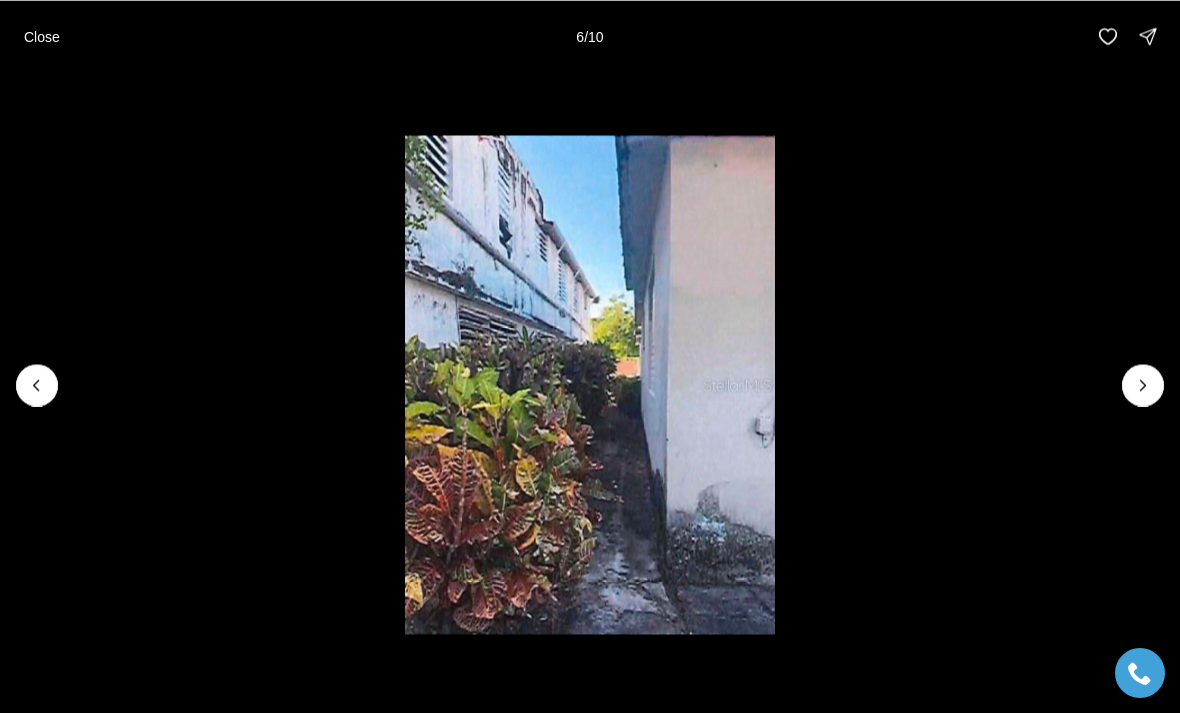 click 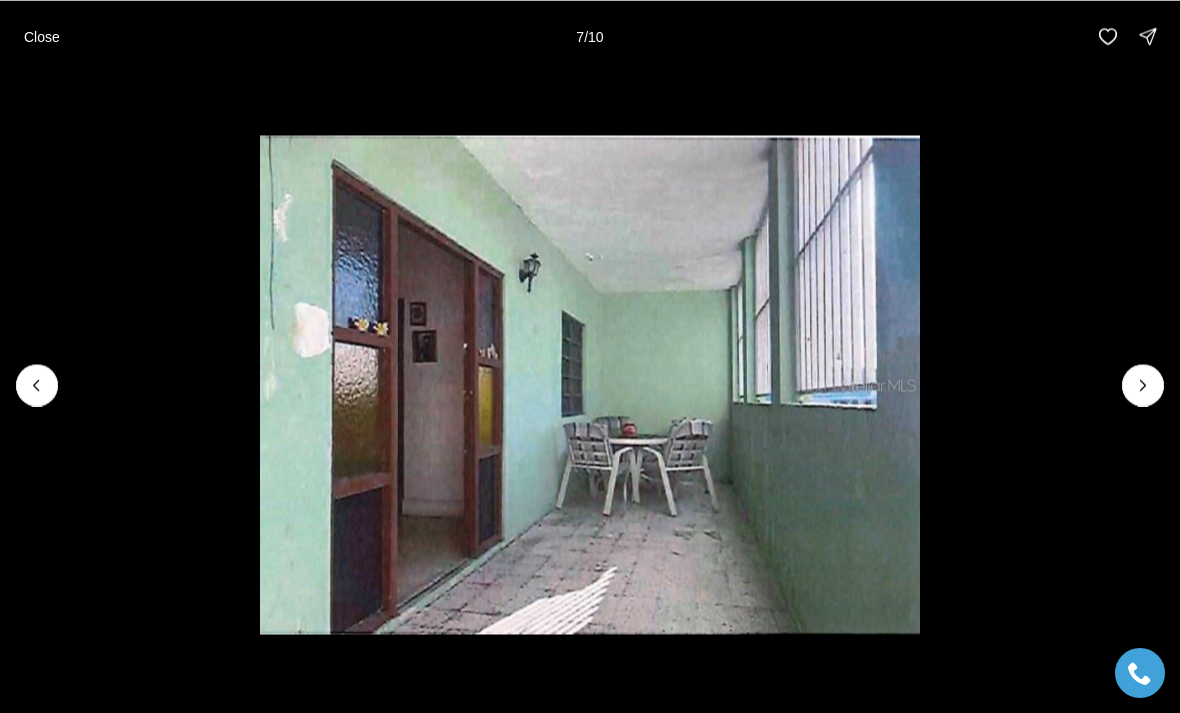 click 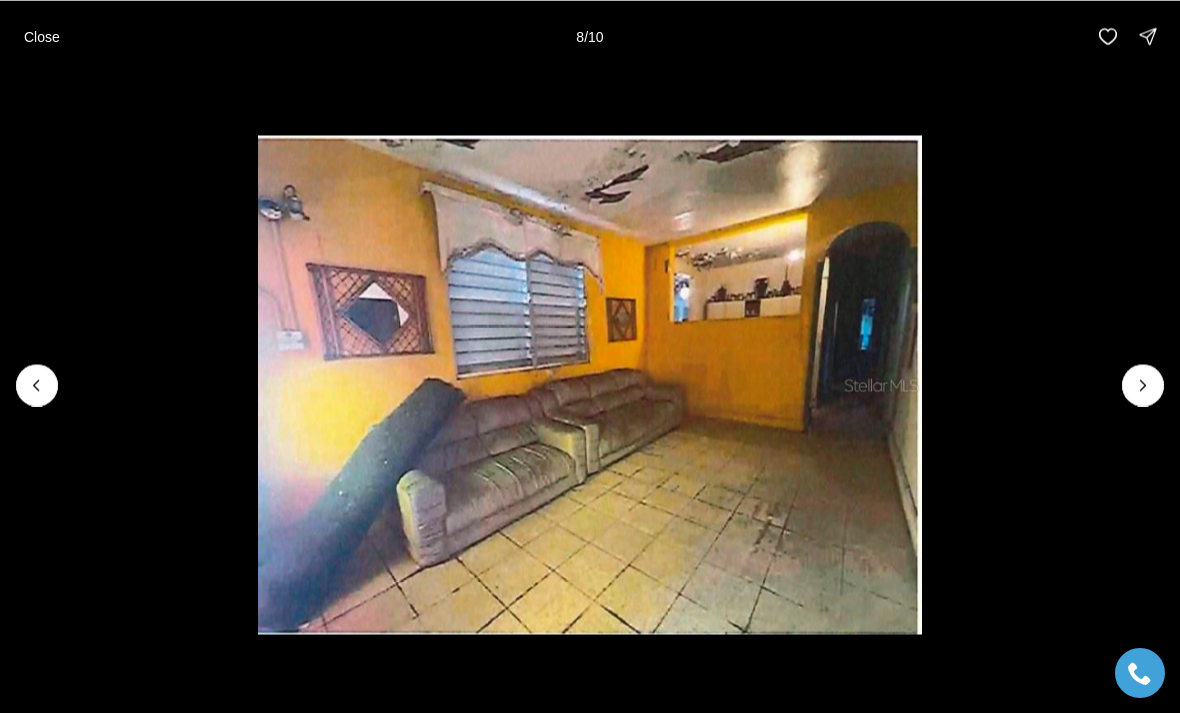 click 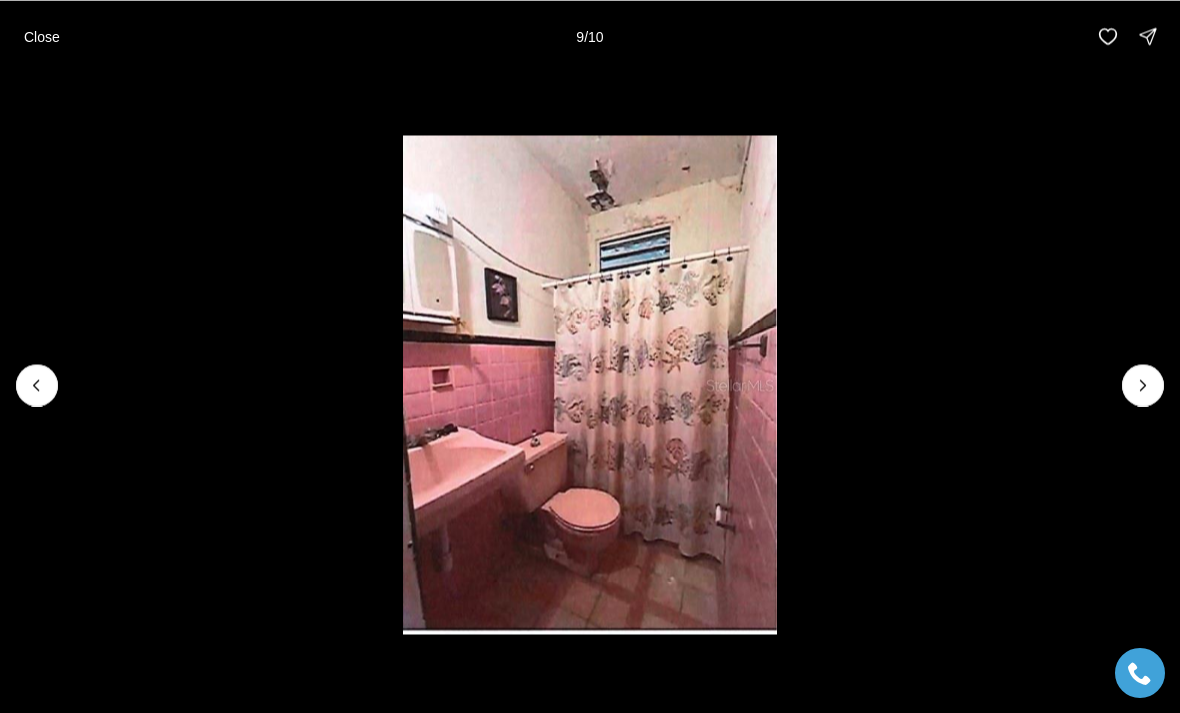 click 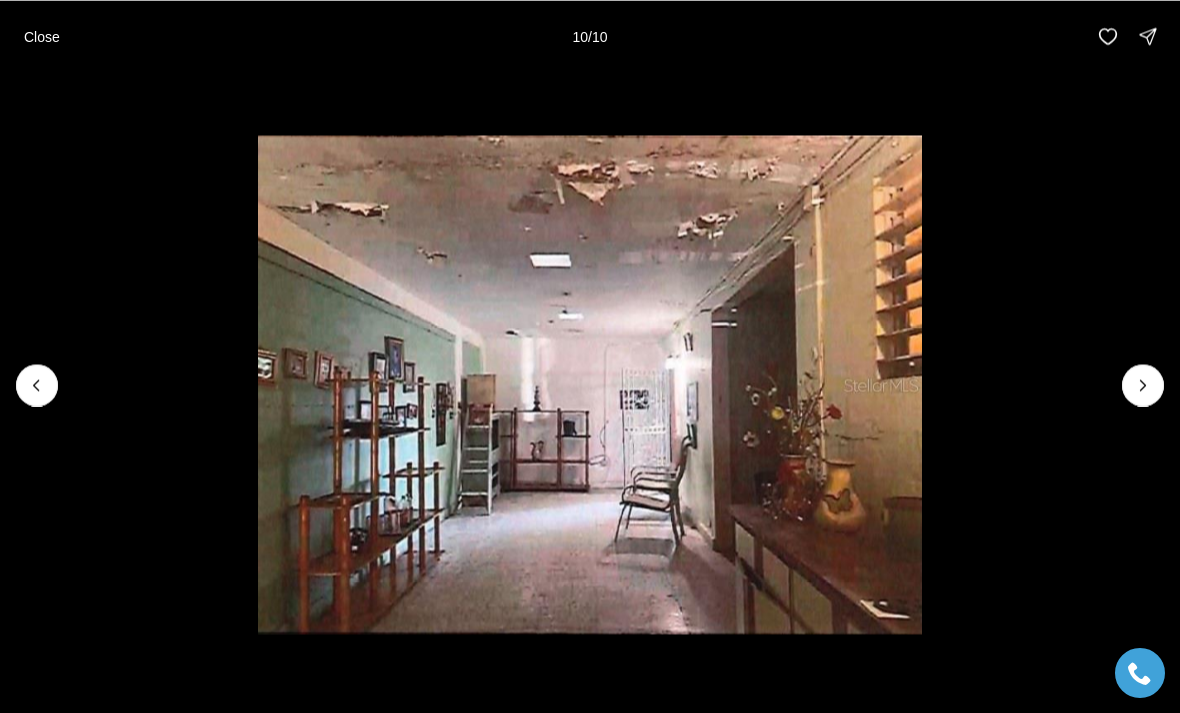 click at bounding box center [1143, 385] 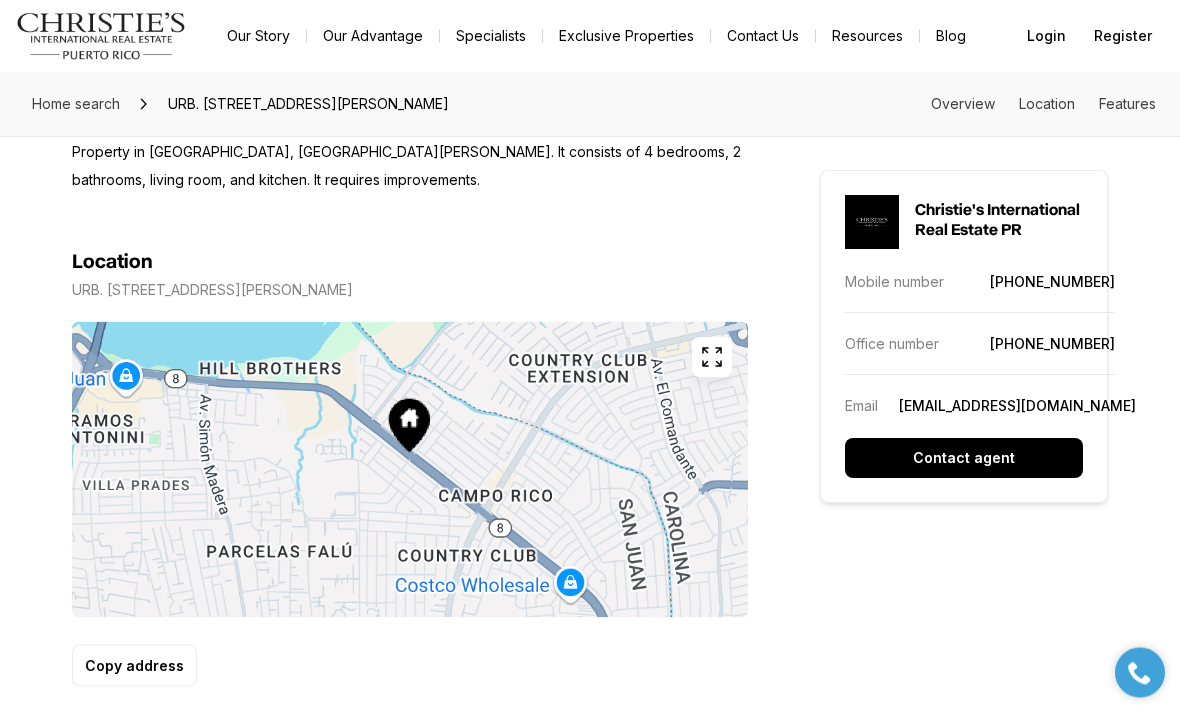 scroll, scrollTop: 891, scrollLeft: 0, axis: vertical 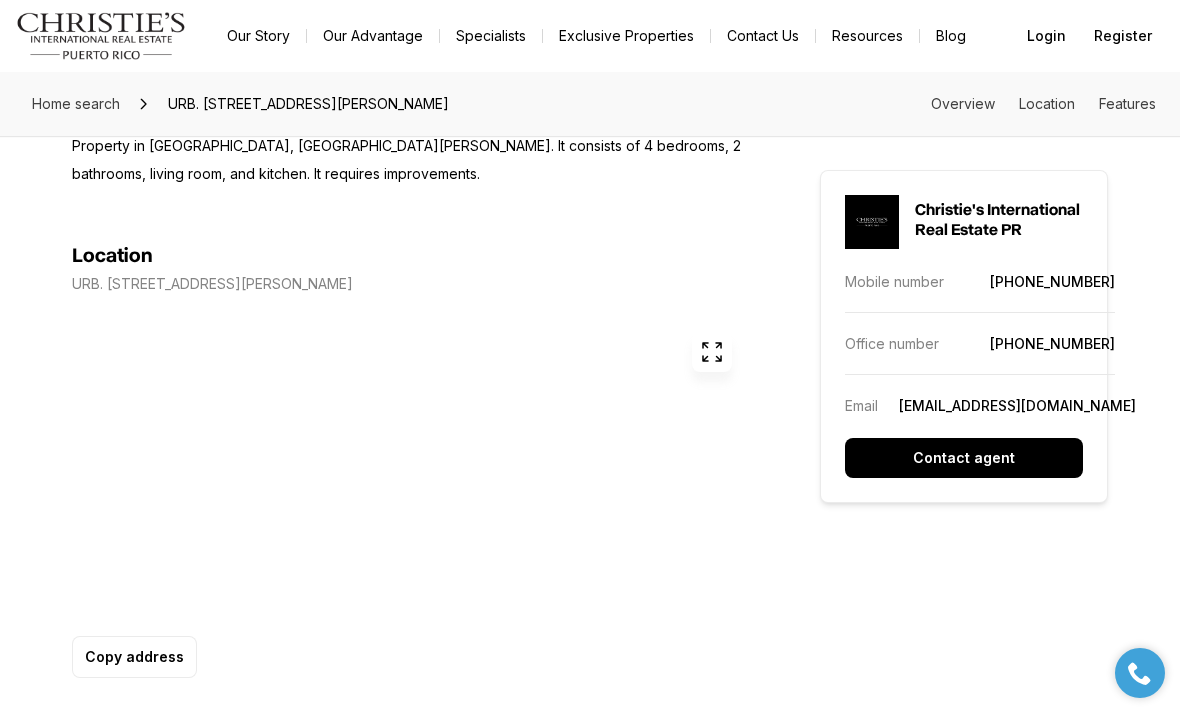 click 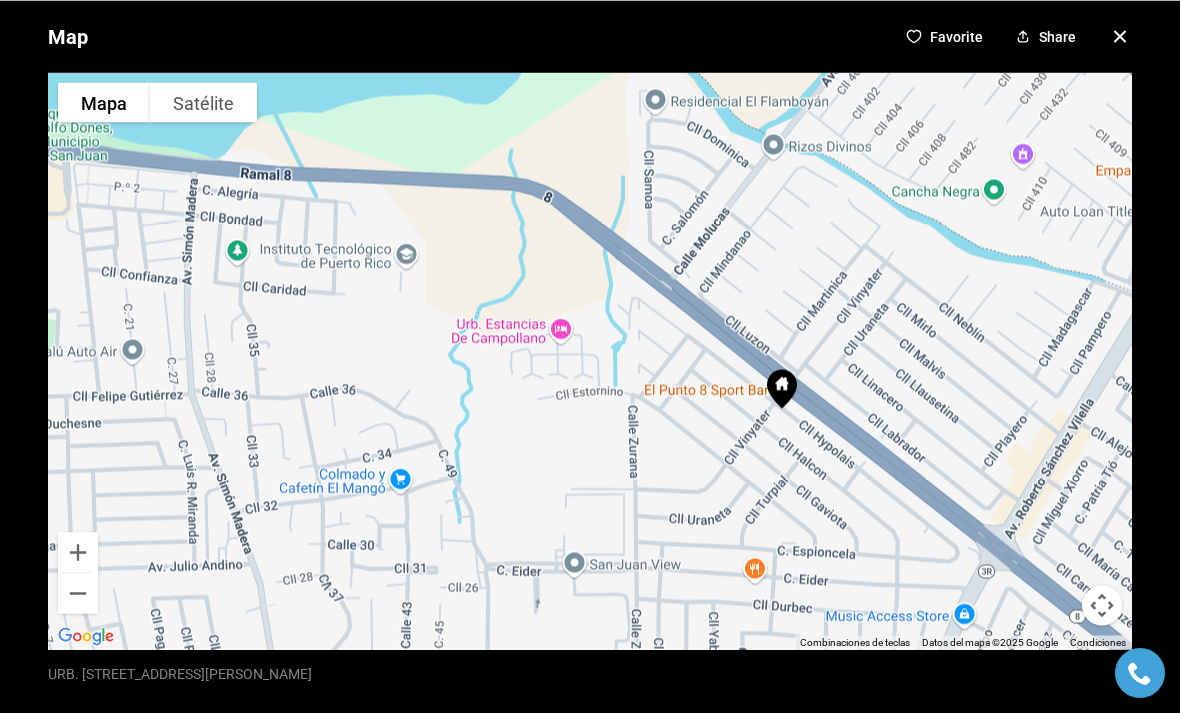 click 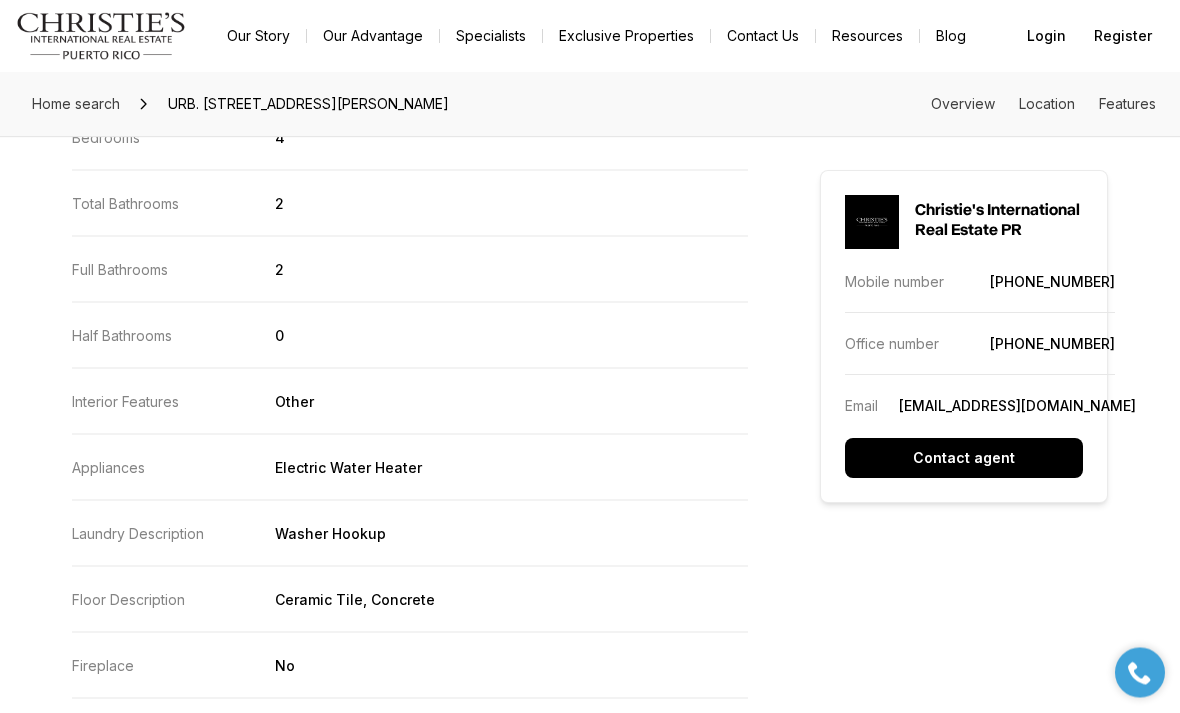 scroll, scrollTop: 1731, scrollLeft: 0, axis: vertical 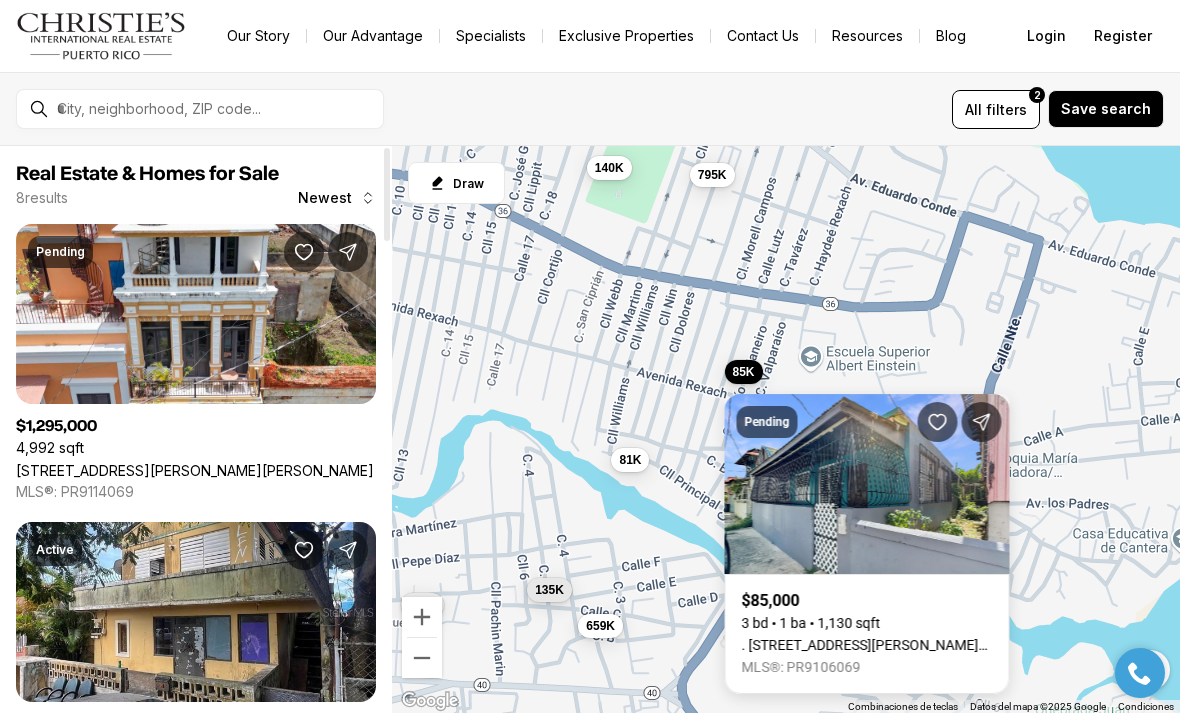 click on ". 624 CALLE BUENOS AIRES, BO OBRERO, SAN JUAN PR, 00915" at bounding box center (867, 645) 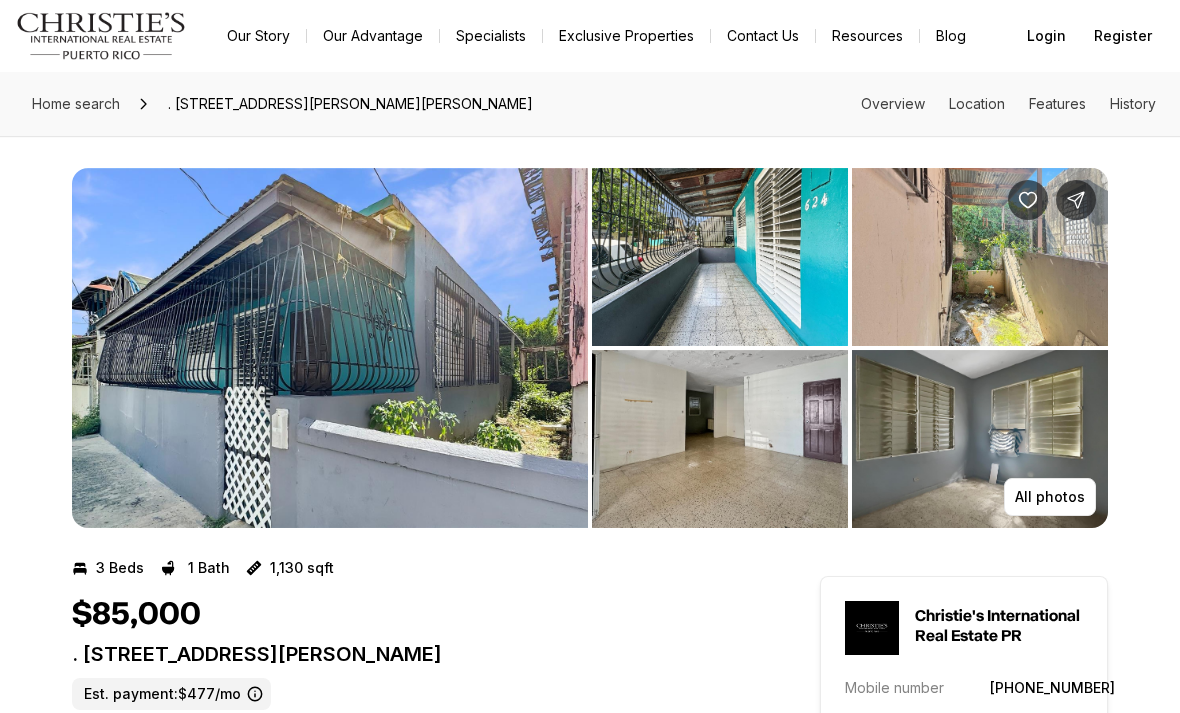 scroll, scrollTop: 0, scrollLeft: 0, axis: both 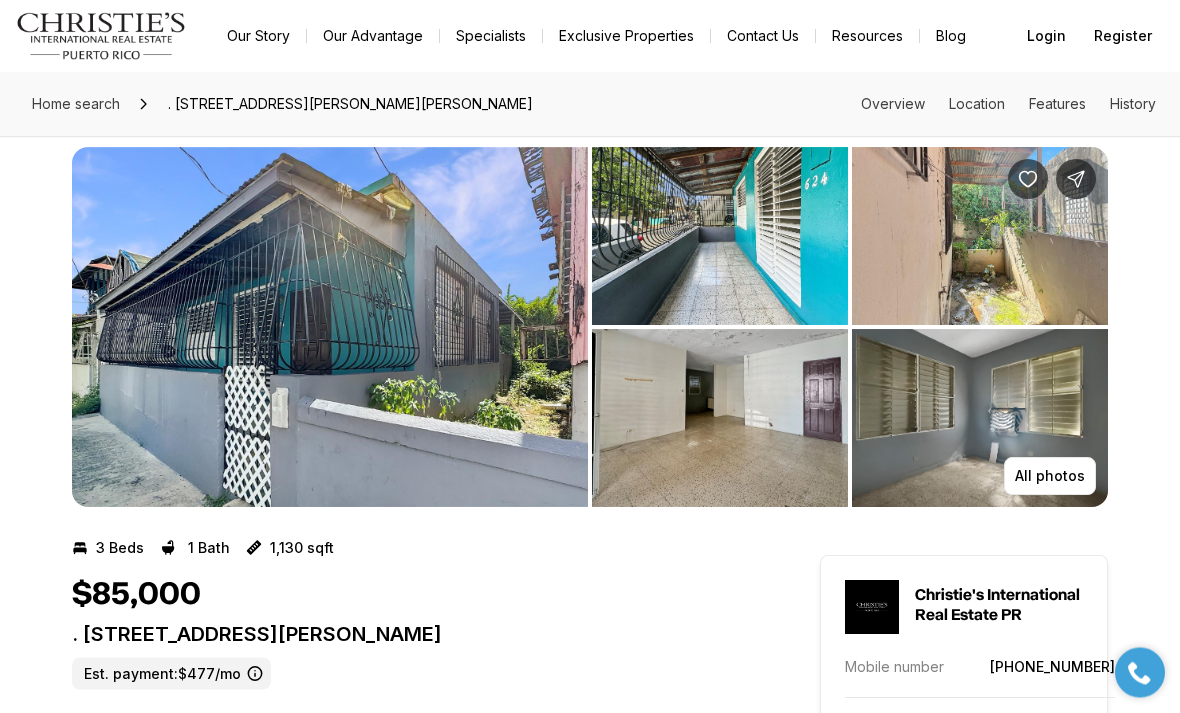 click on "All photos" at bounding box center (1050, 477) 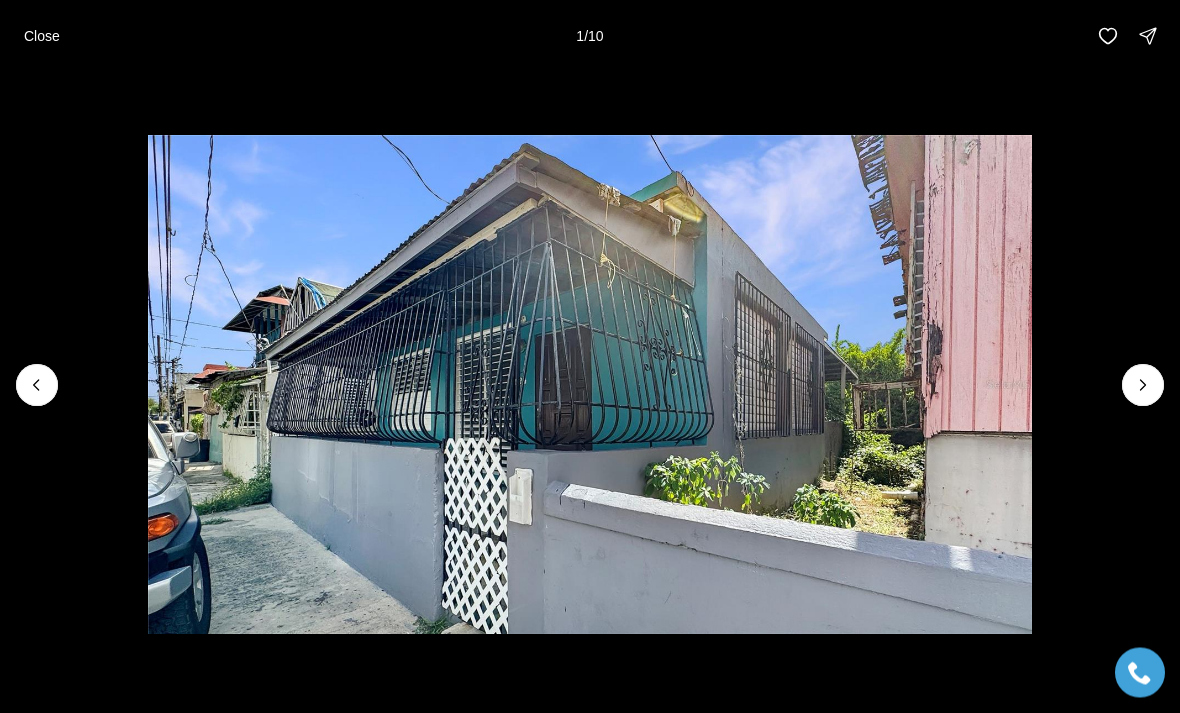 scroll, scrollTop: 21, scrollLeft: 0, axis: vertical 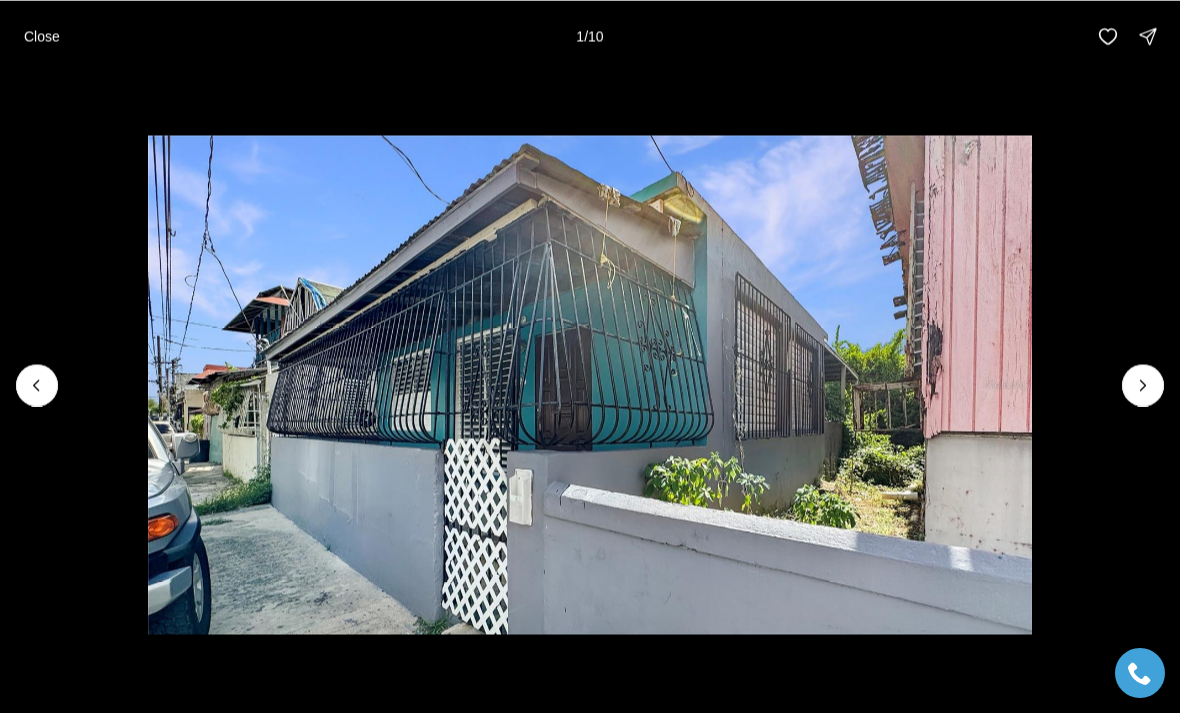 click 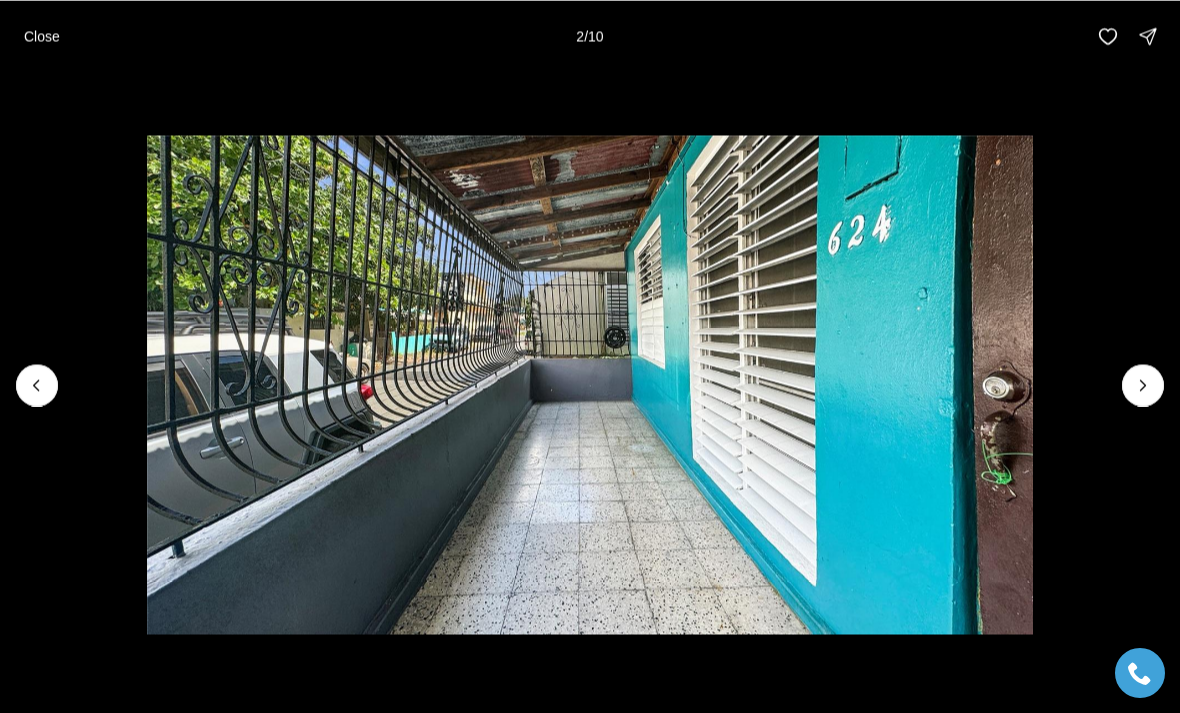 click 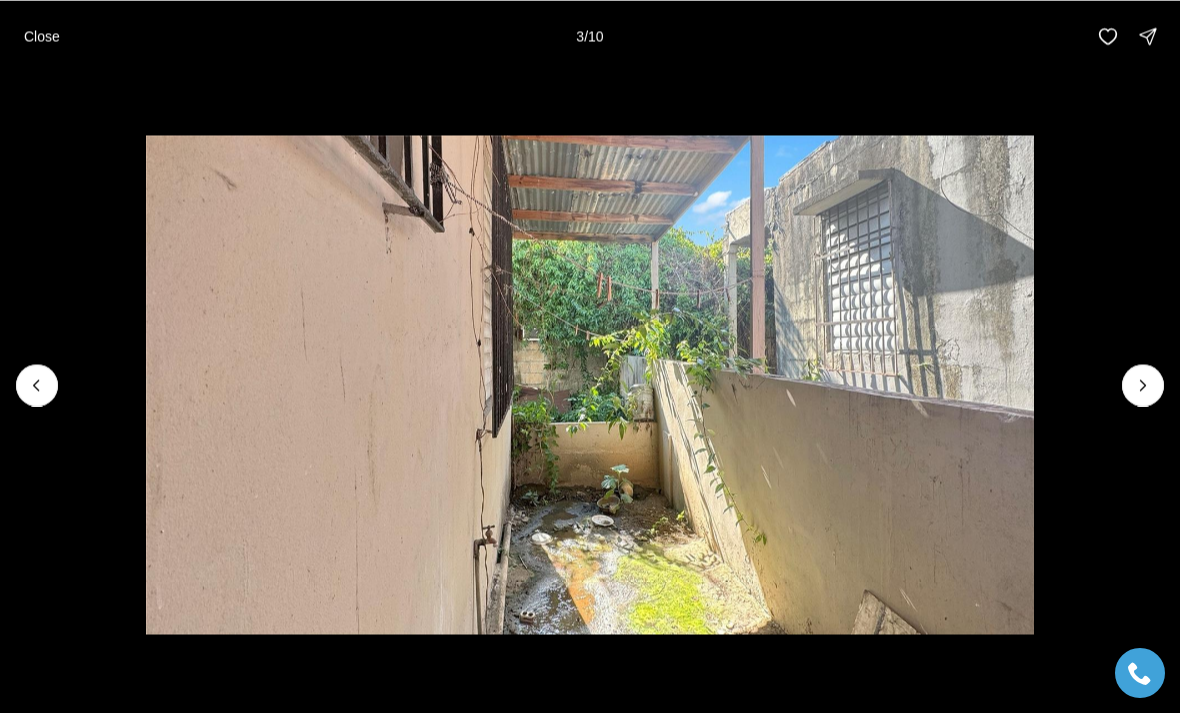 click 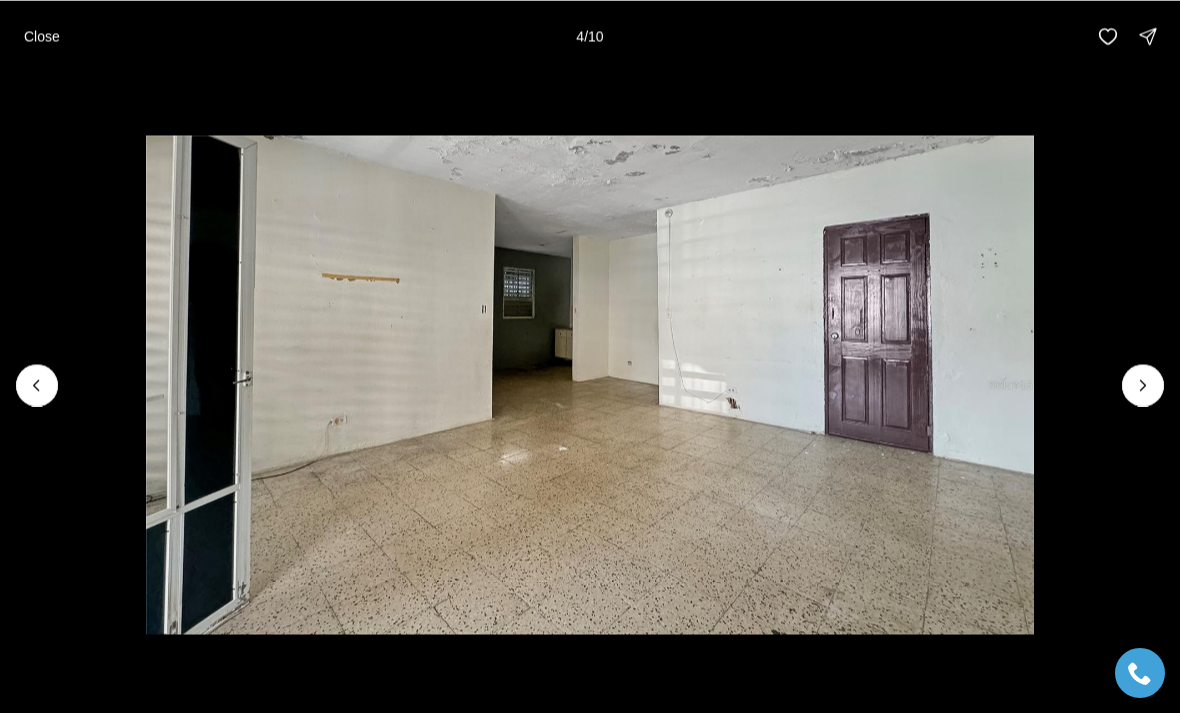 click 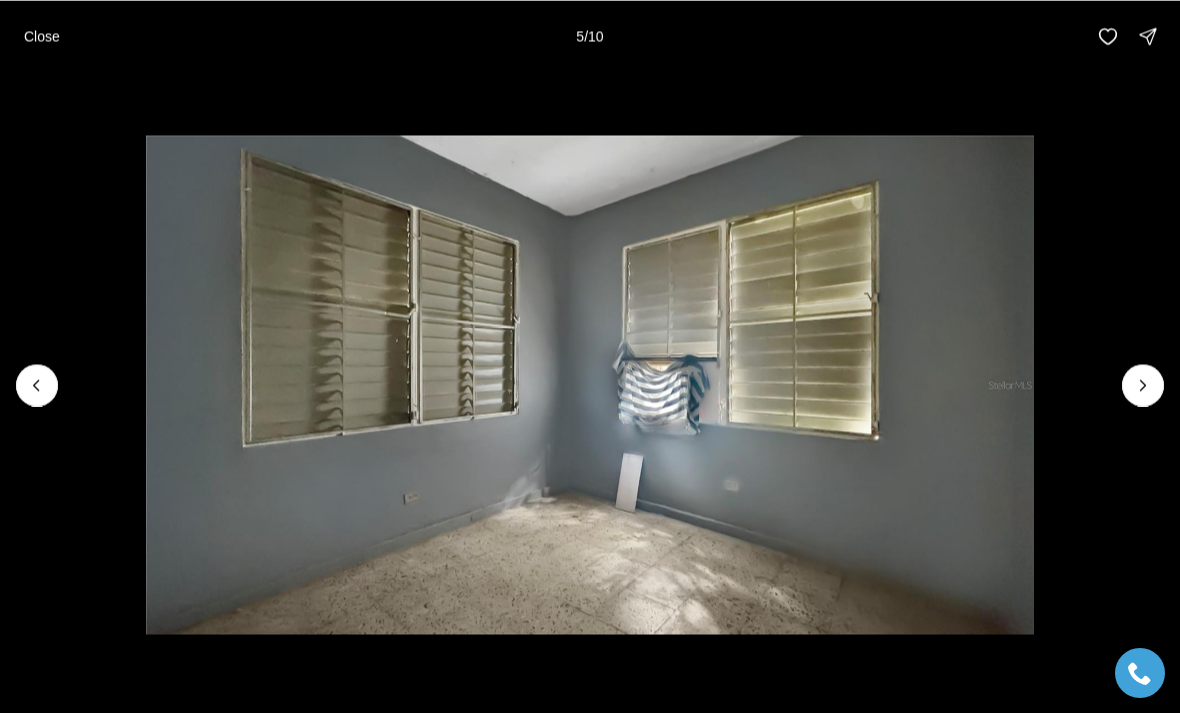 click 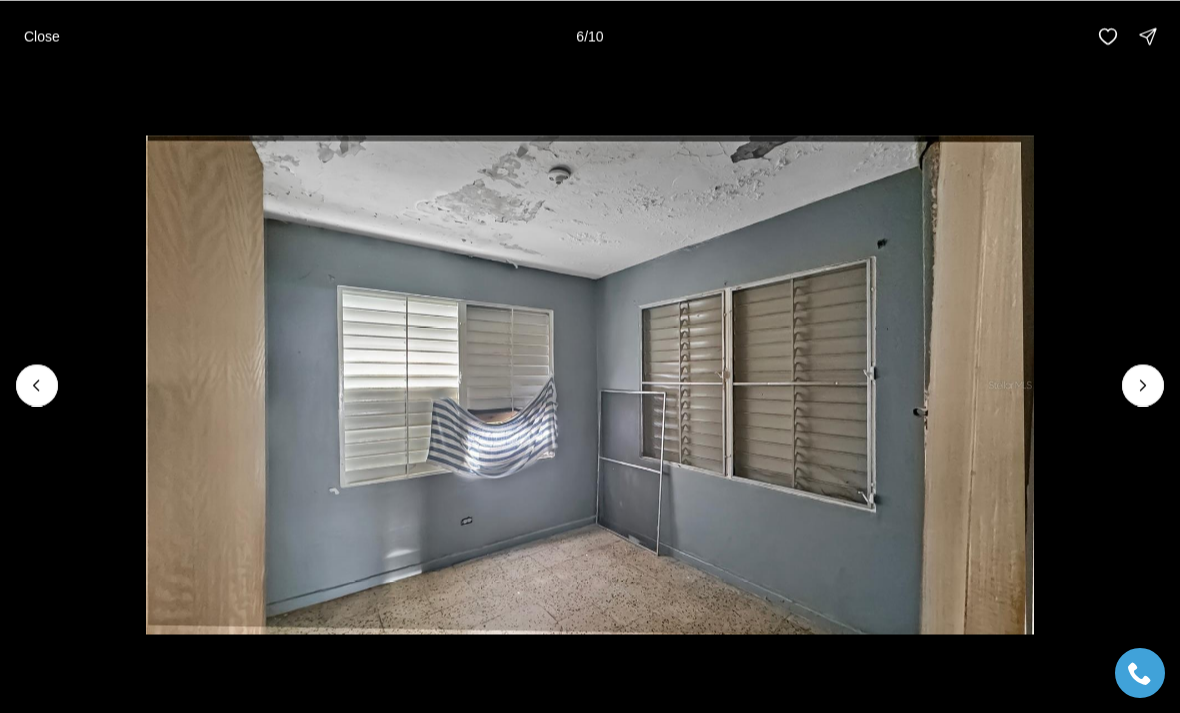 click 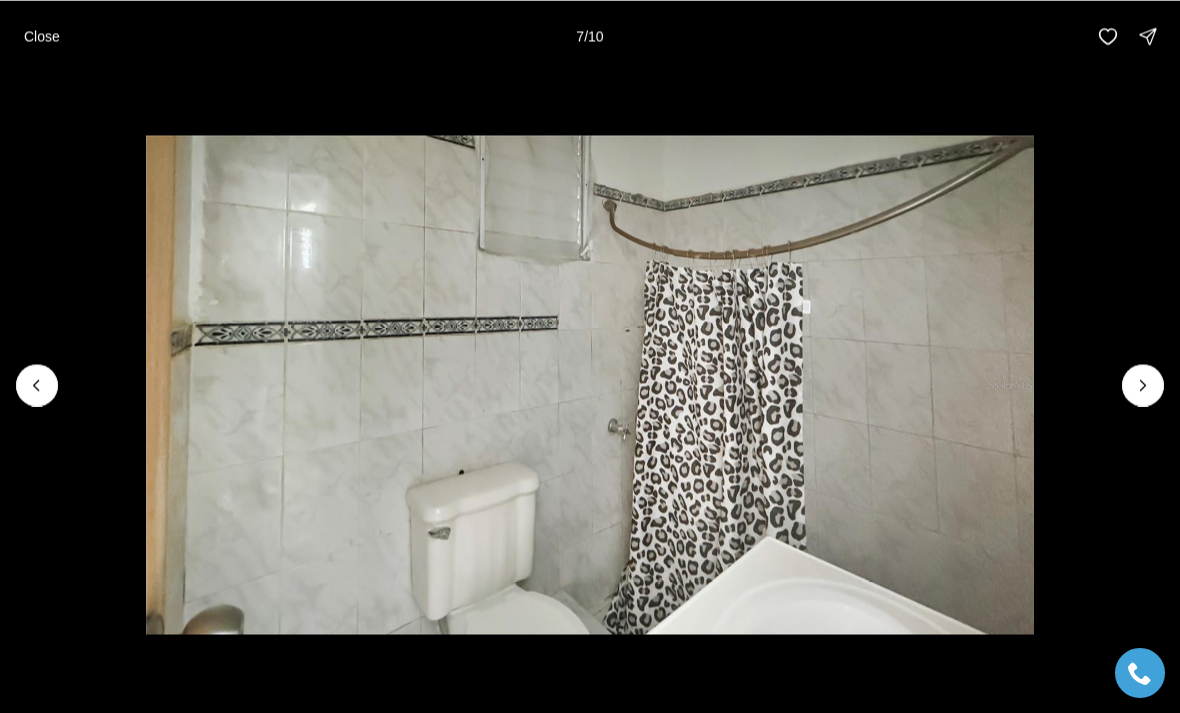 click 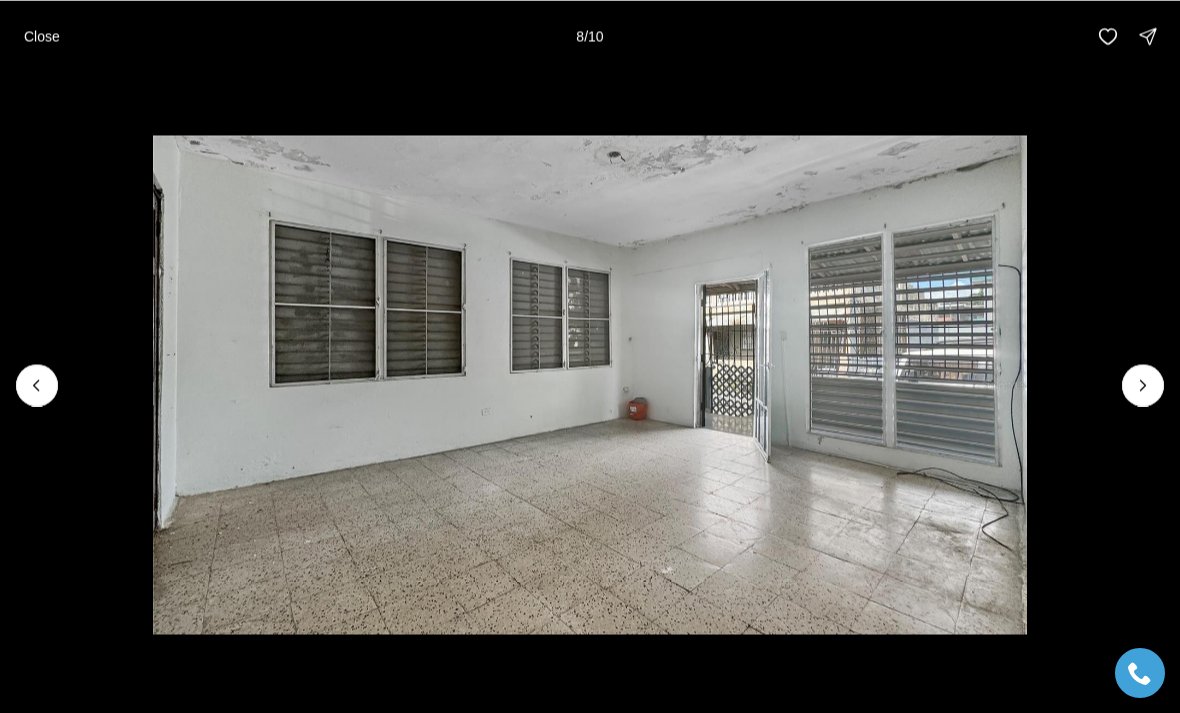 click 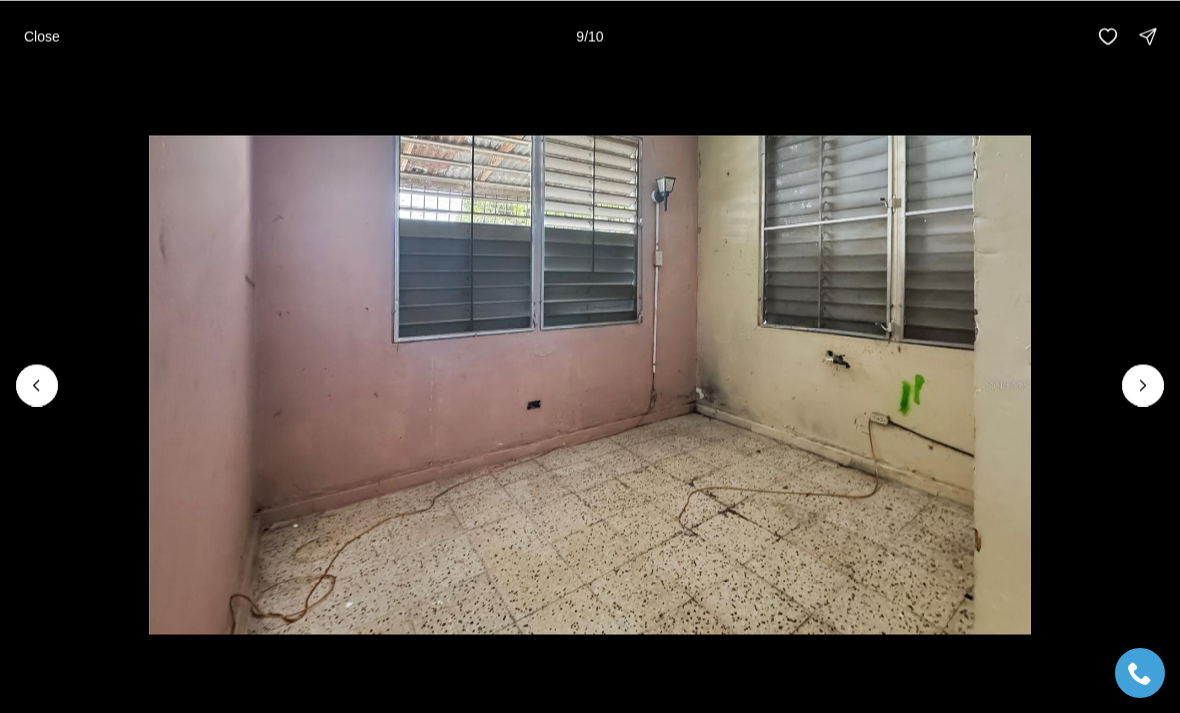 click 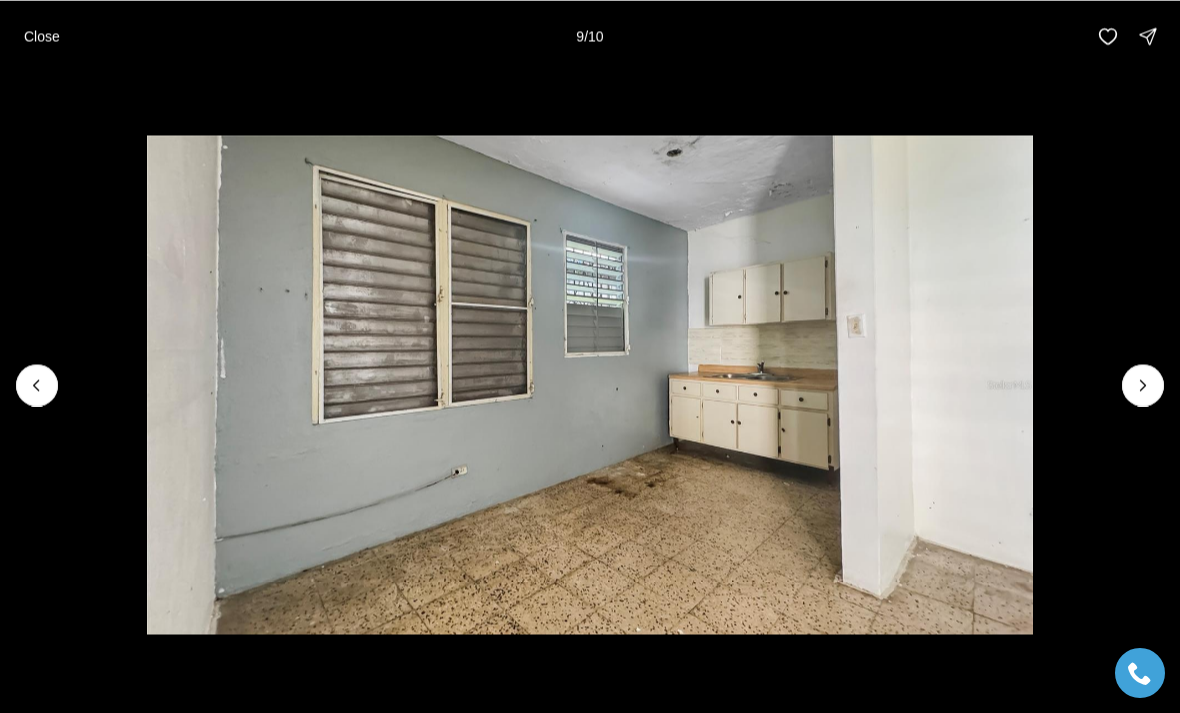 click 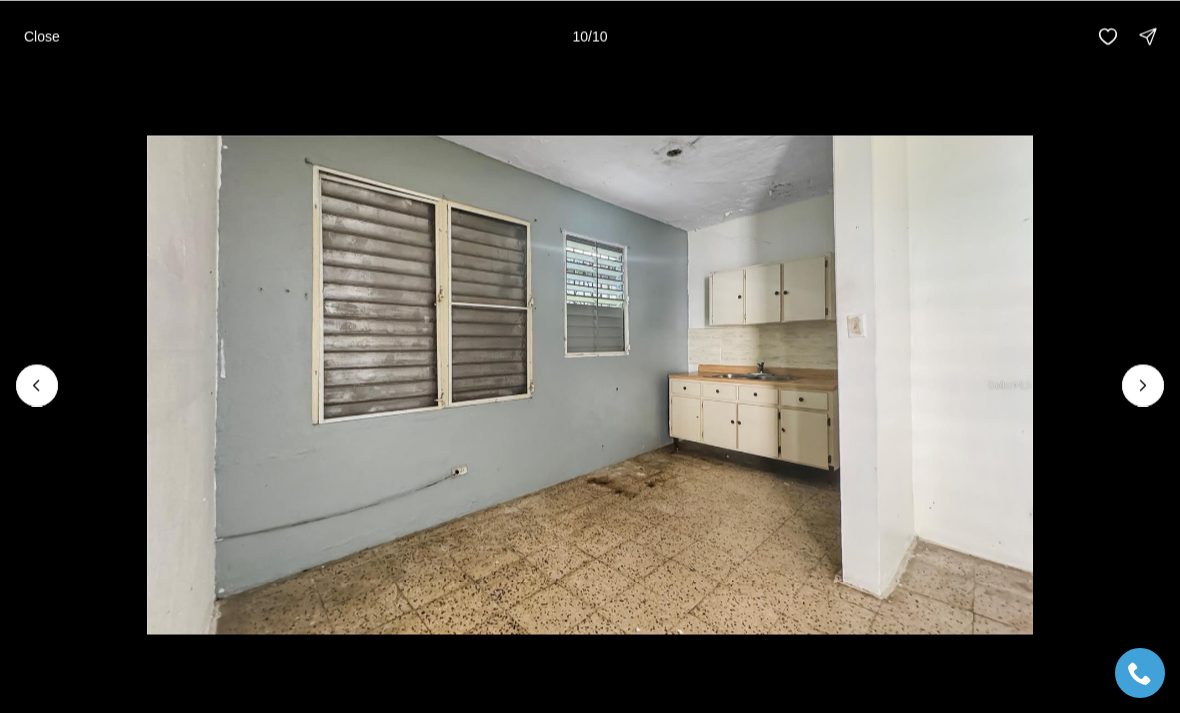 click at bounding box center (1143, 385) 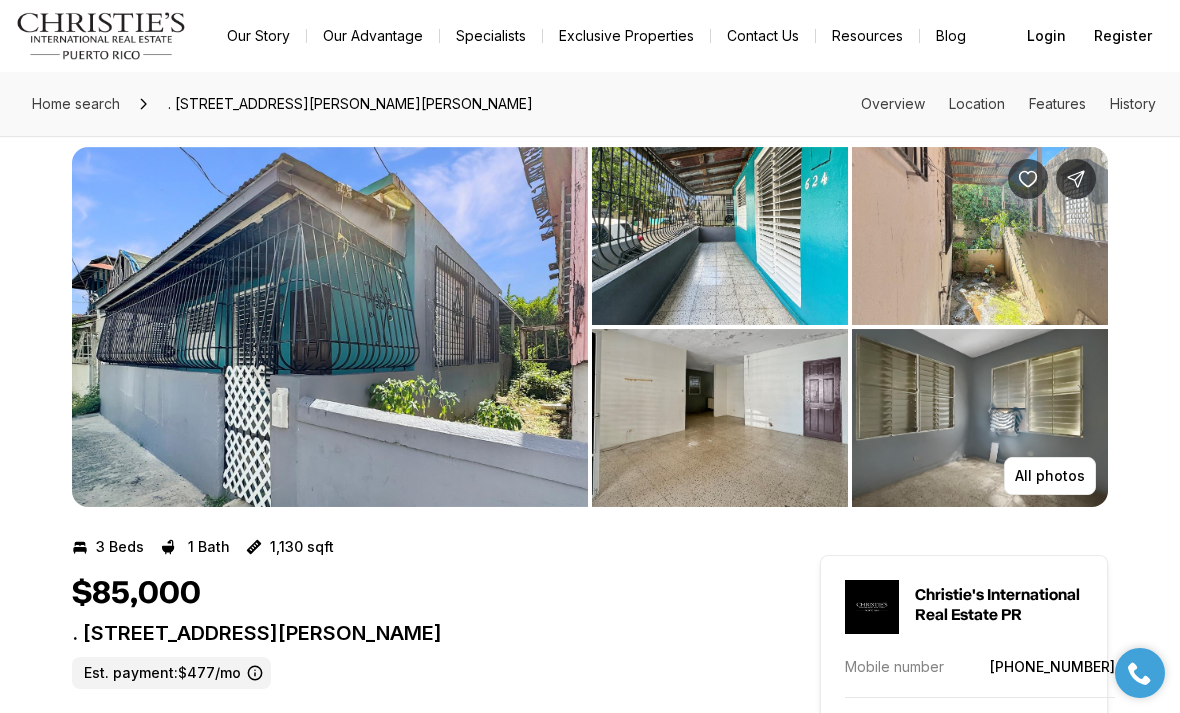 scroll, scrollTop: 0, scrollLeft: 0, axis: both 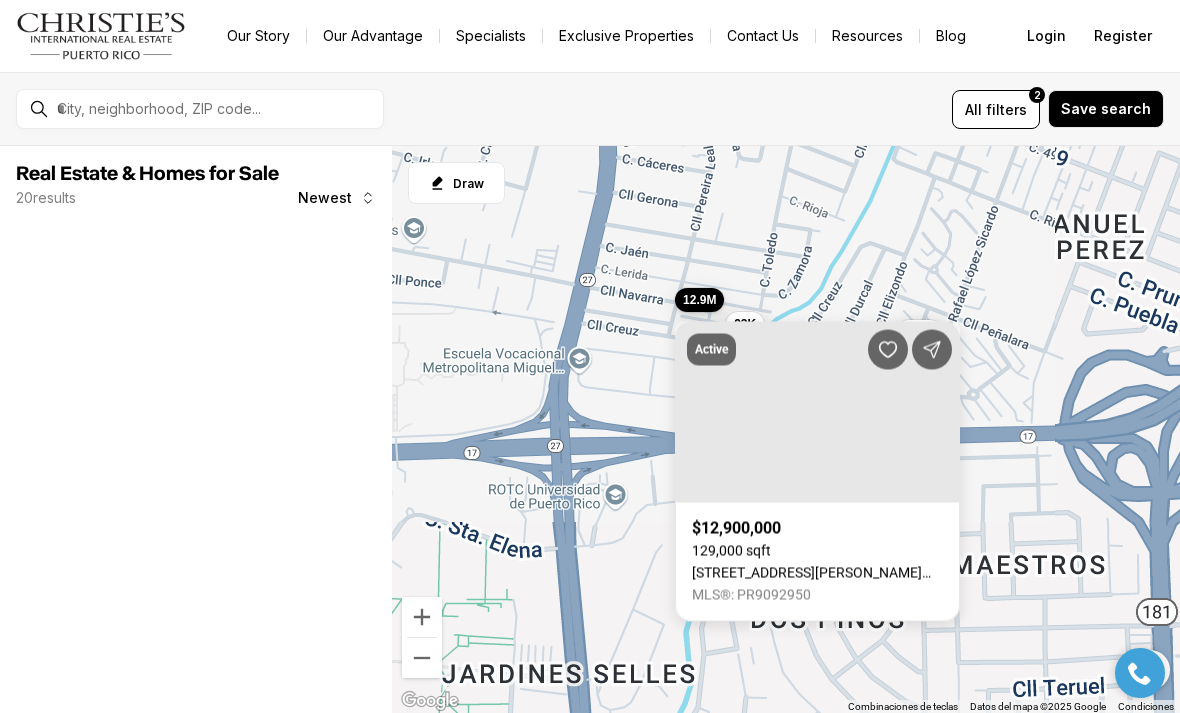 click on "602 BARBOSA AVE, SAN JUAN PR, 00926" at bounding box center (817, 573) 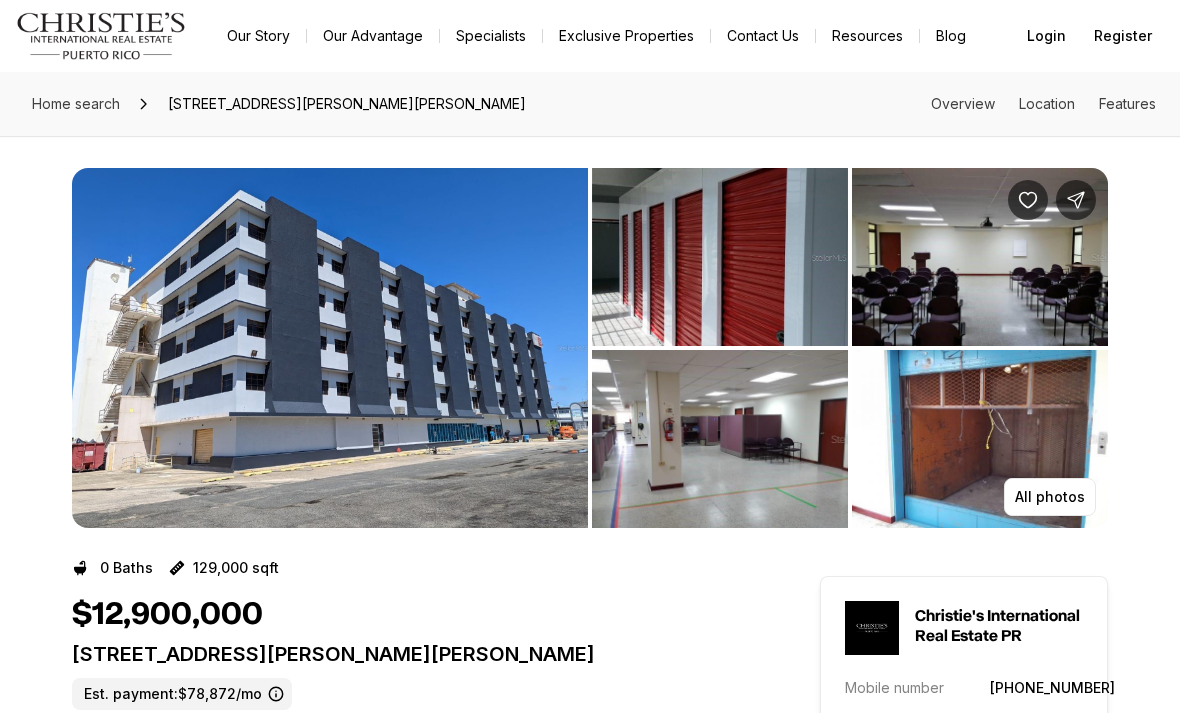 scroll, scrollTop: 0, scrollLeft: 0, axis: both 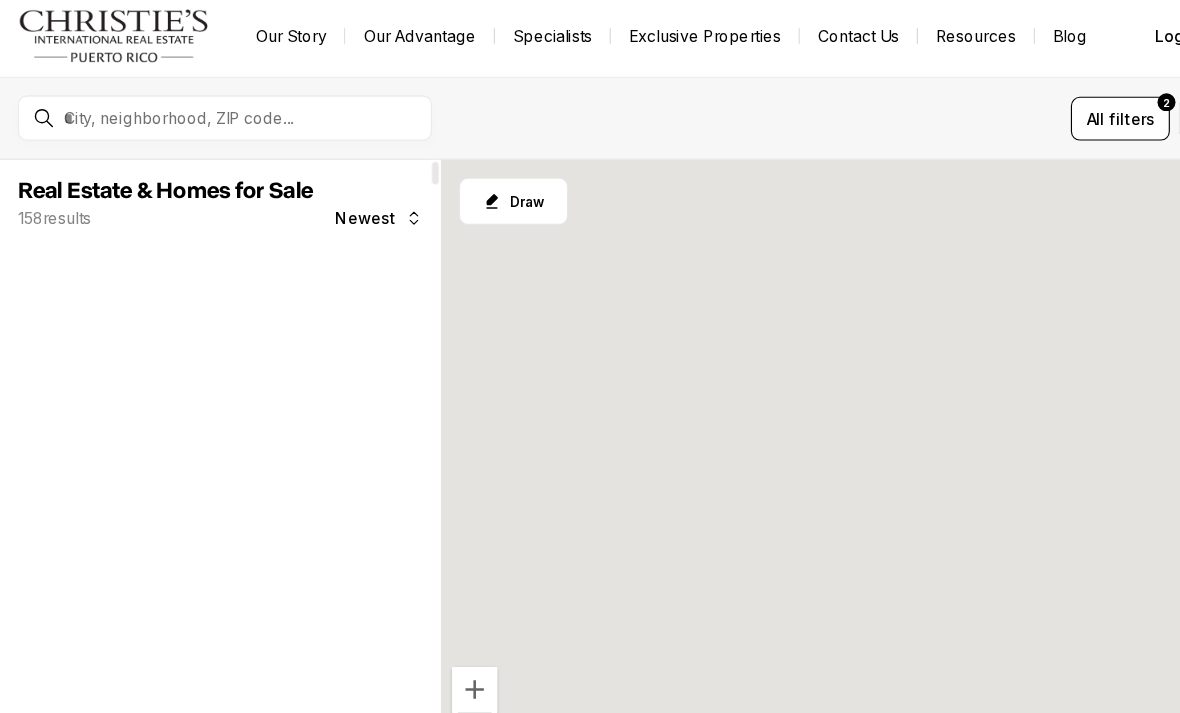 click at bounding box center [216, 109] 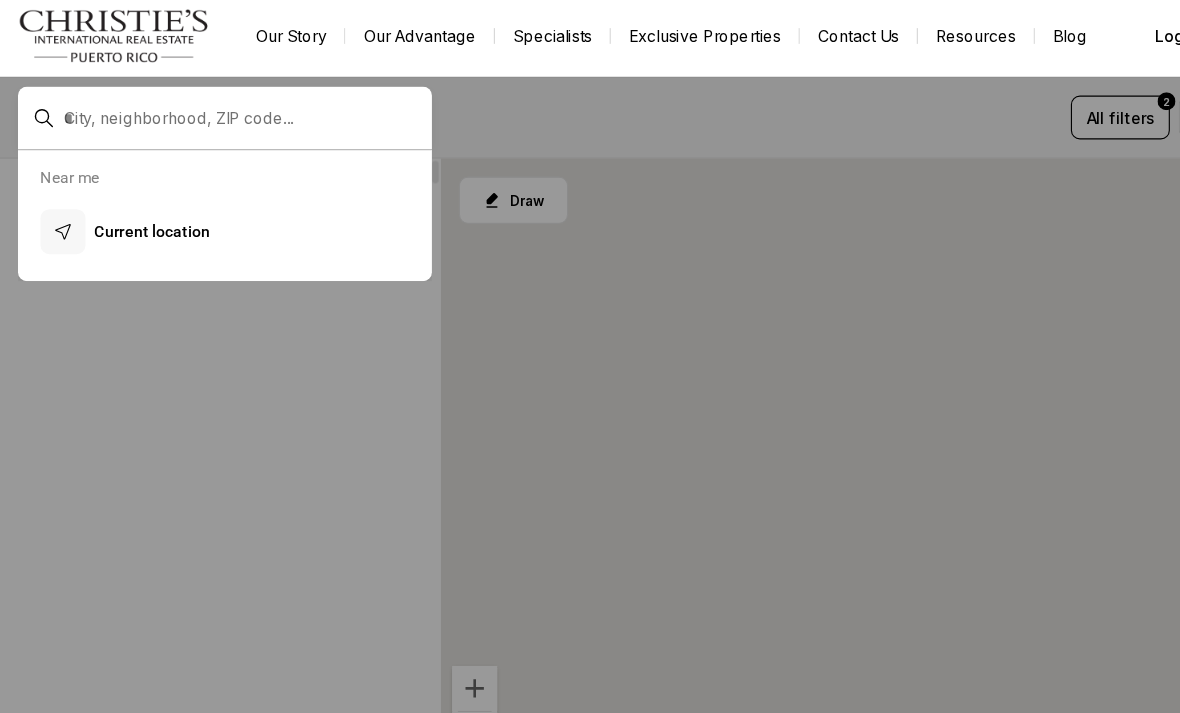 click at bounding box center (216, 109) 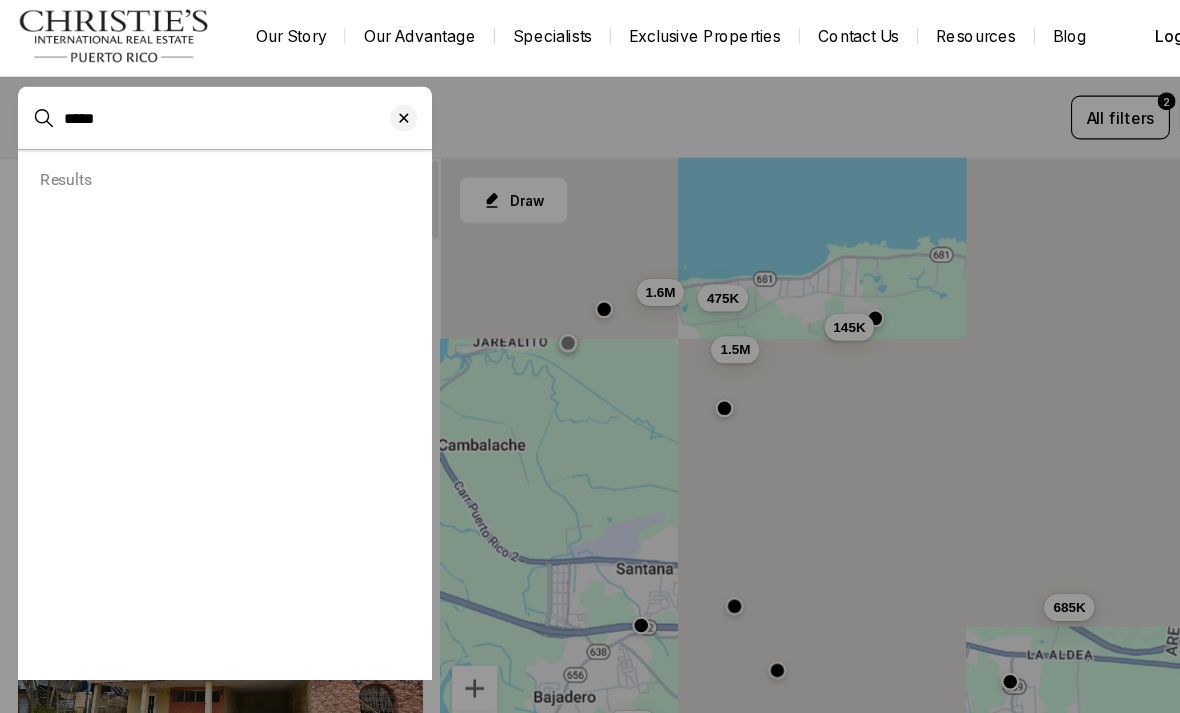 type on "*****" 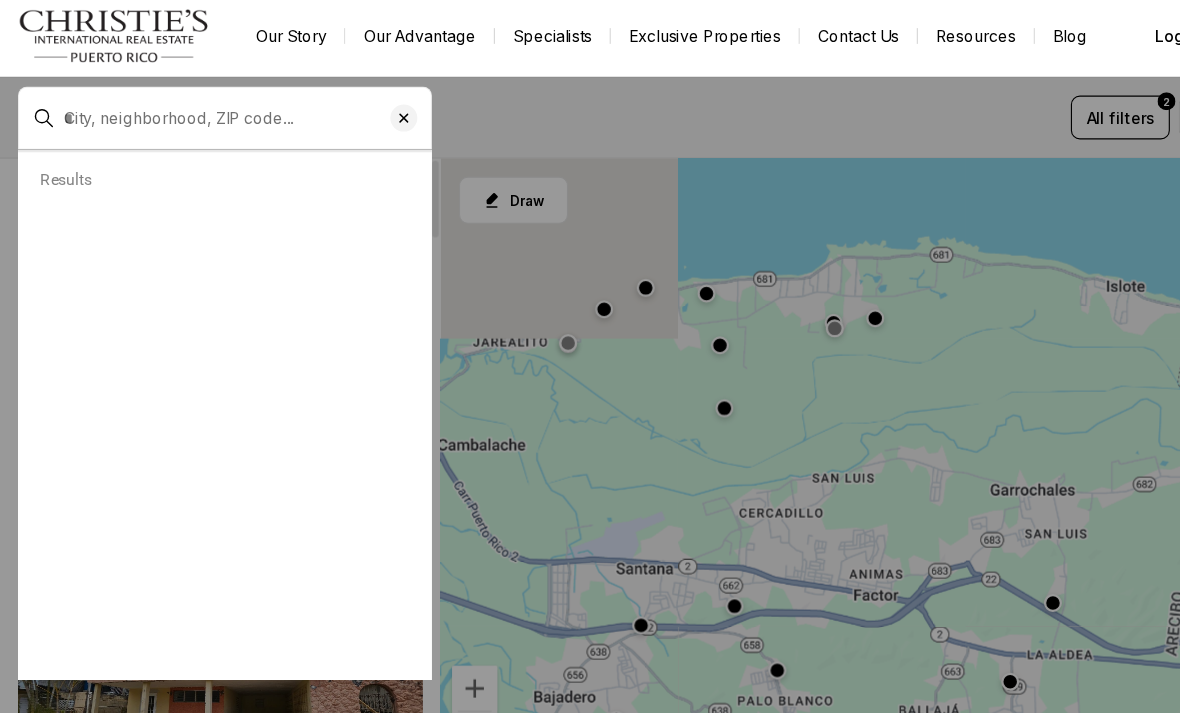 type on "**********" 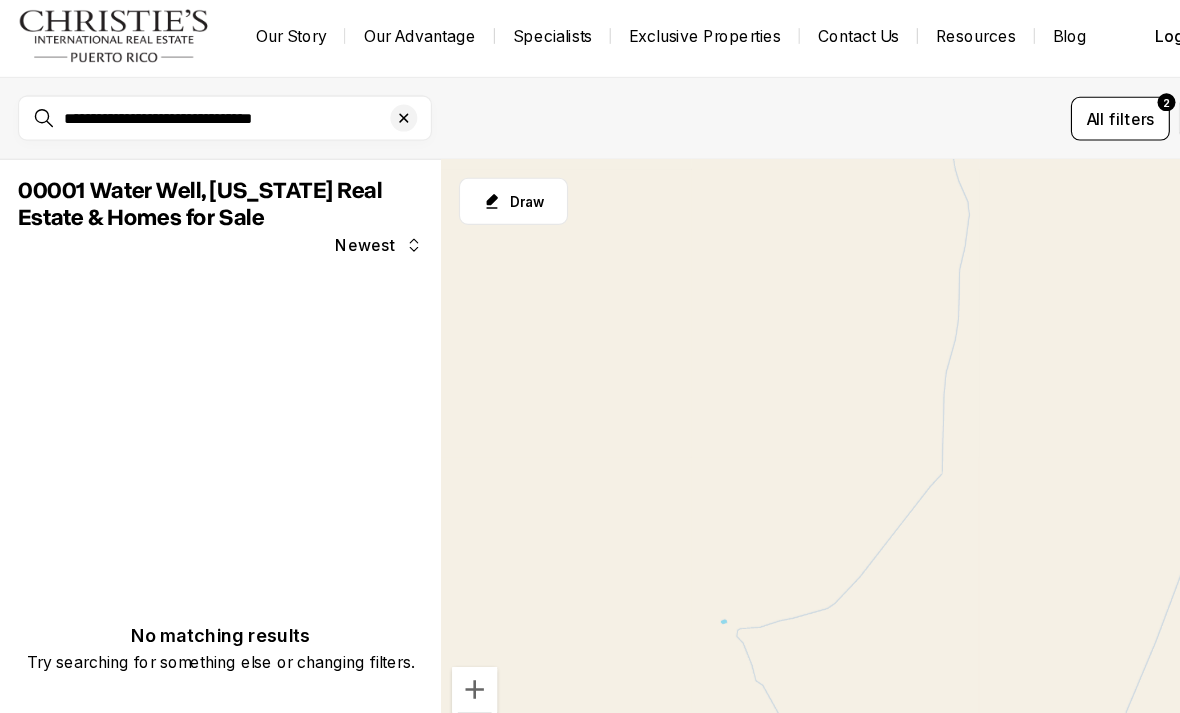 click at bounding box center (365, 109) 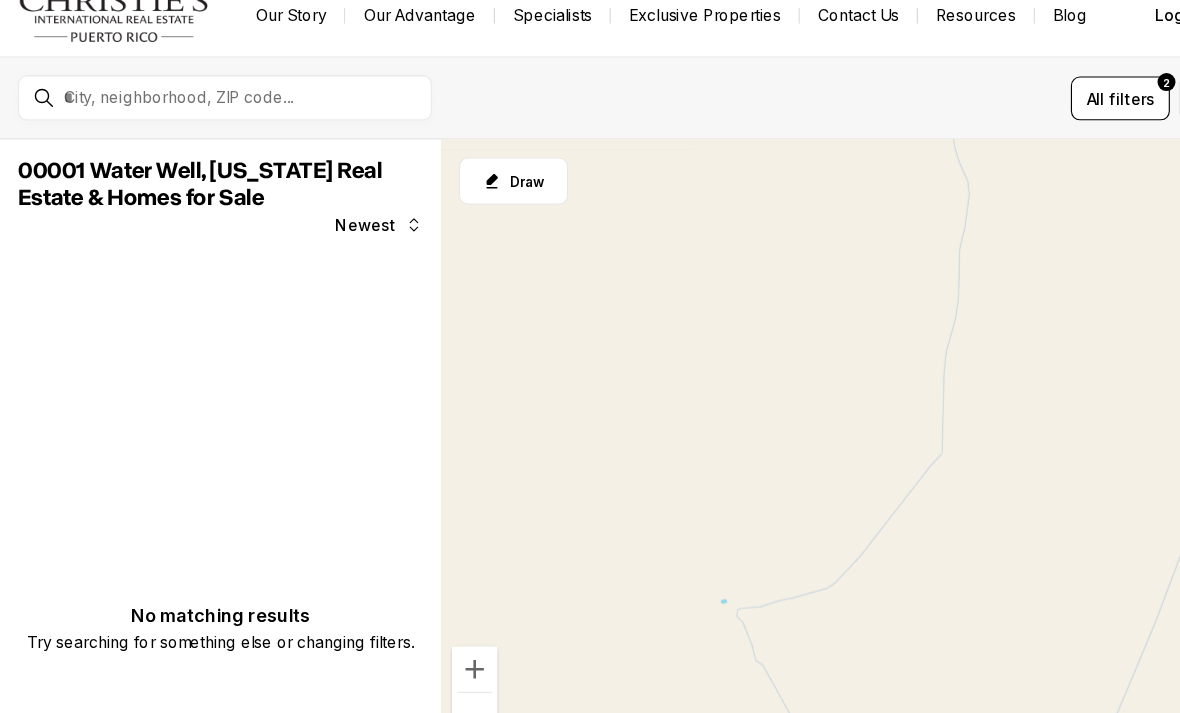 scroll, scrollTop: 0, scrollLeft: 0, axis: both 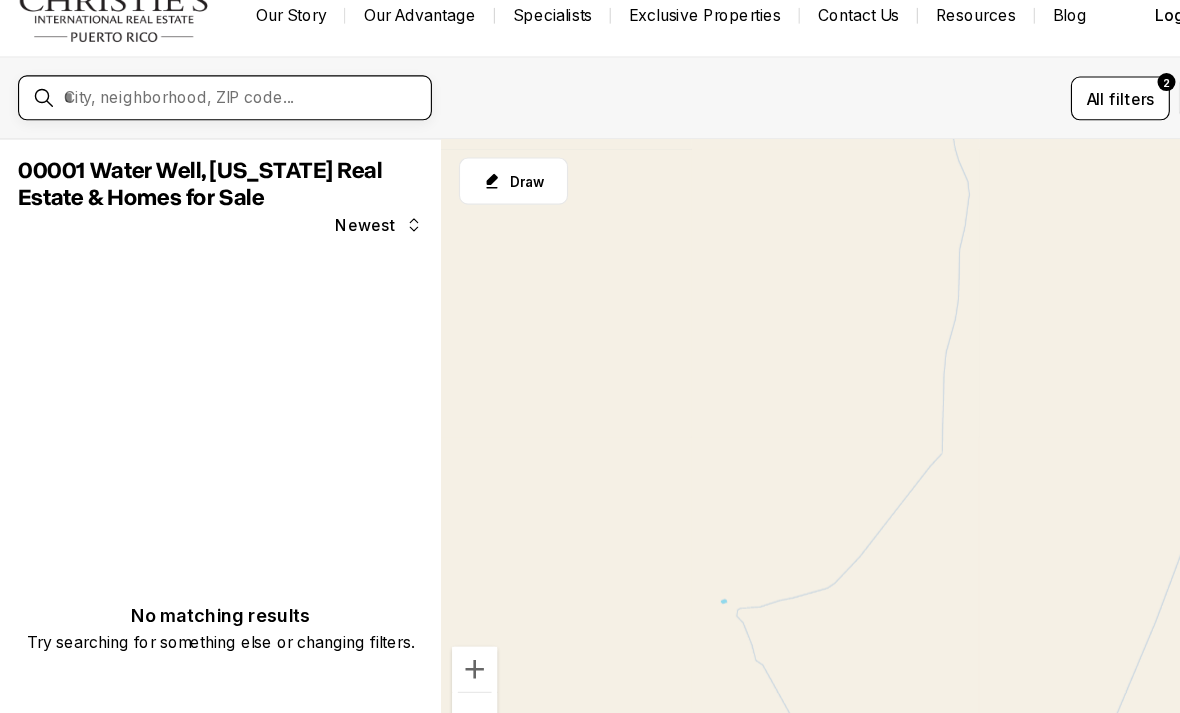 click at bounding box center (216, 109) 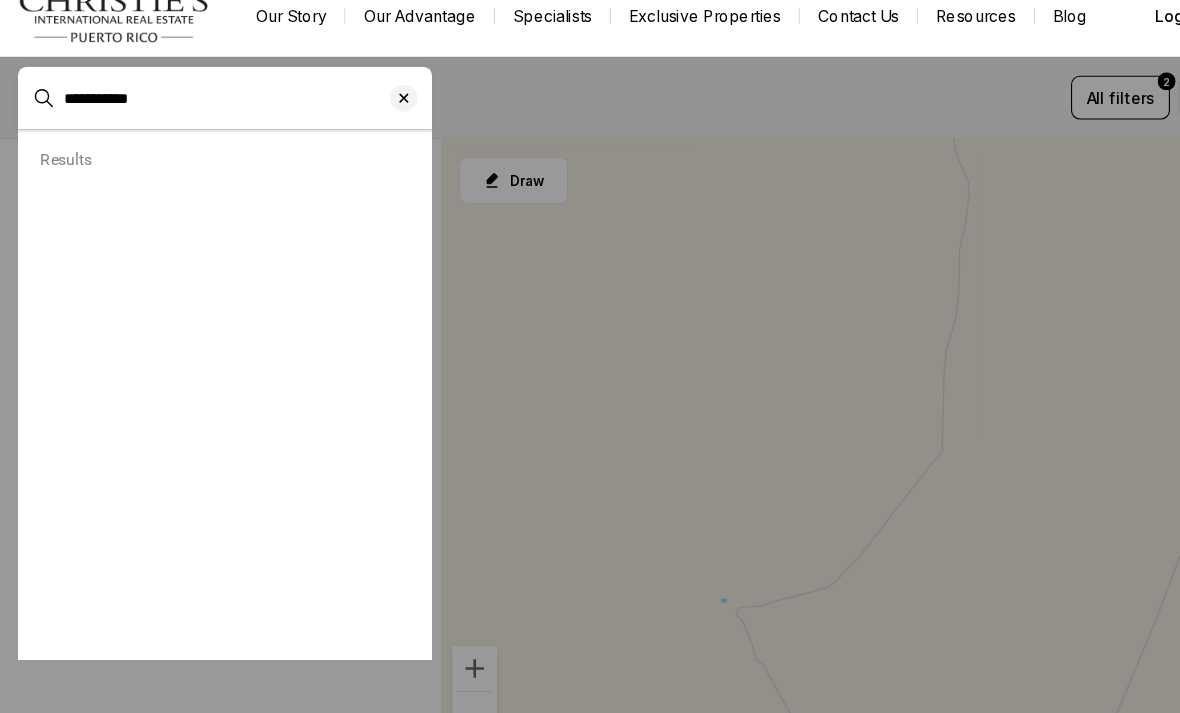 type on "**********" 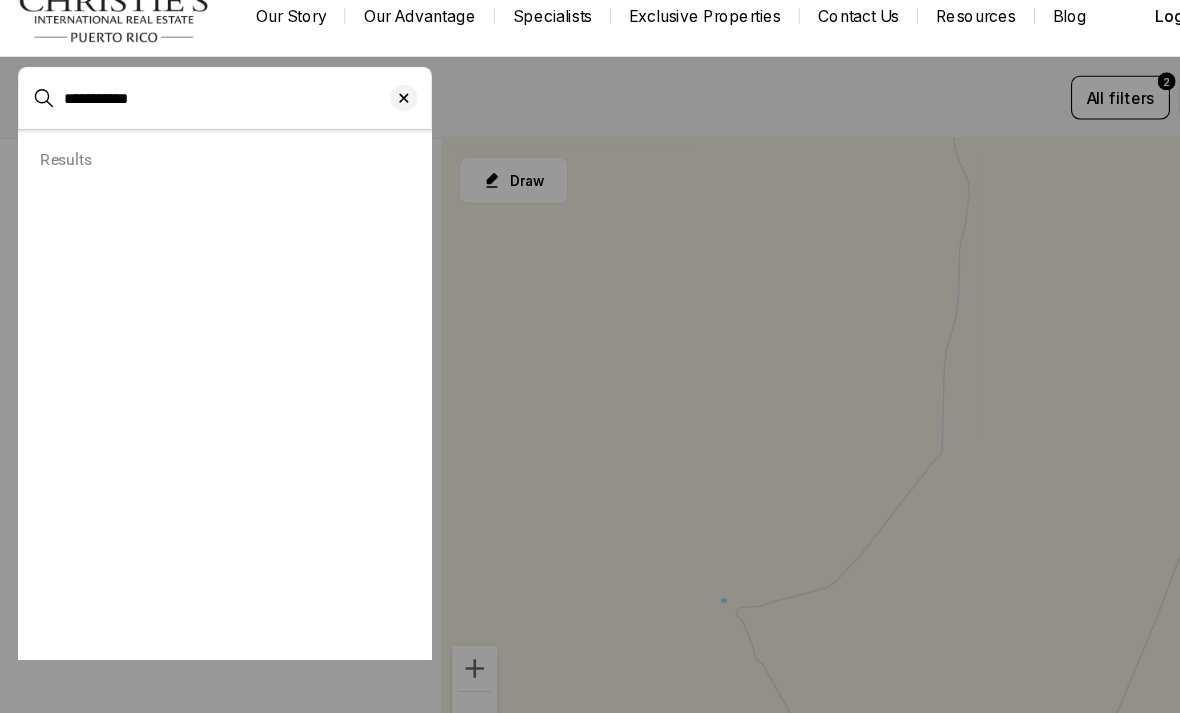 type 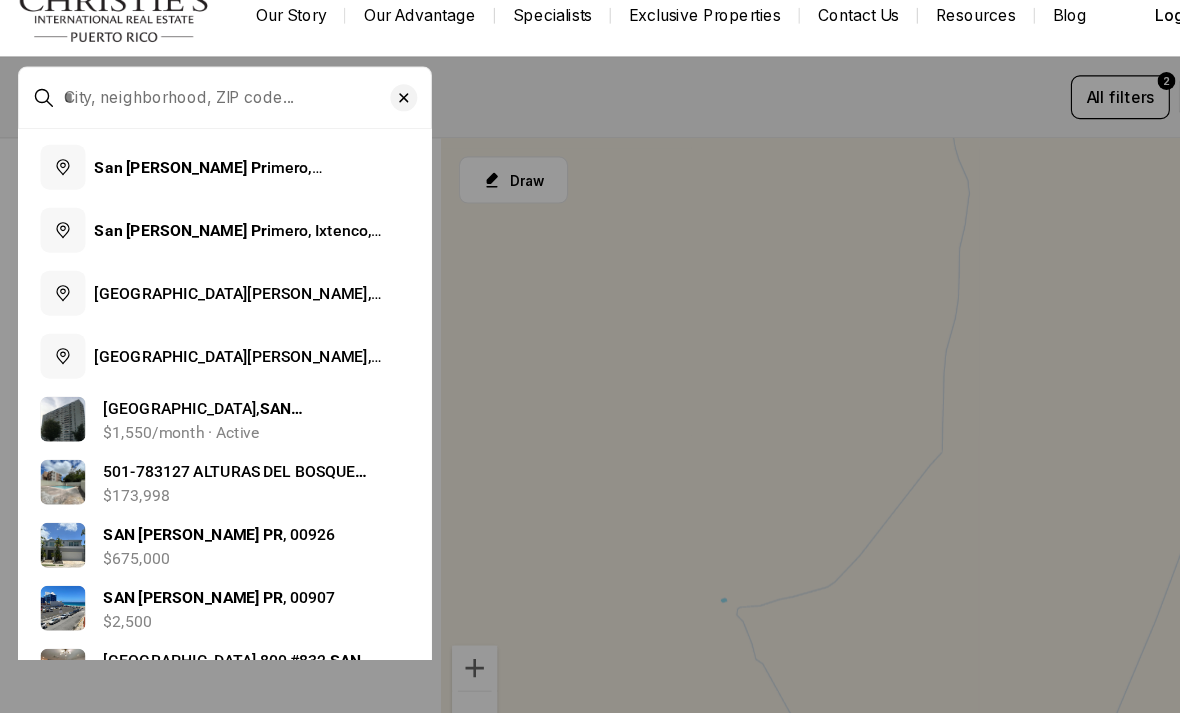 scroll, scrollTop: 101, scrollLeft: 0, axis: vertical 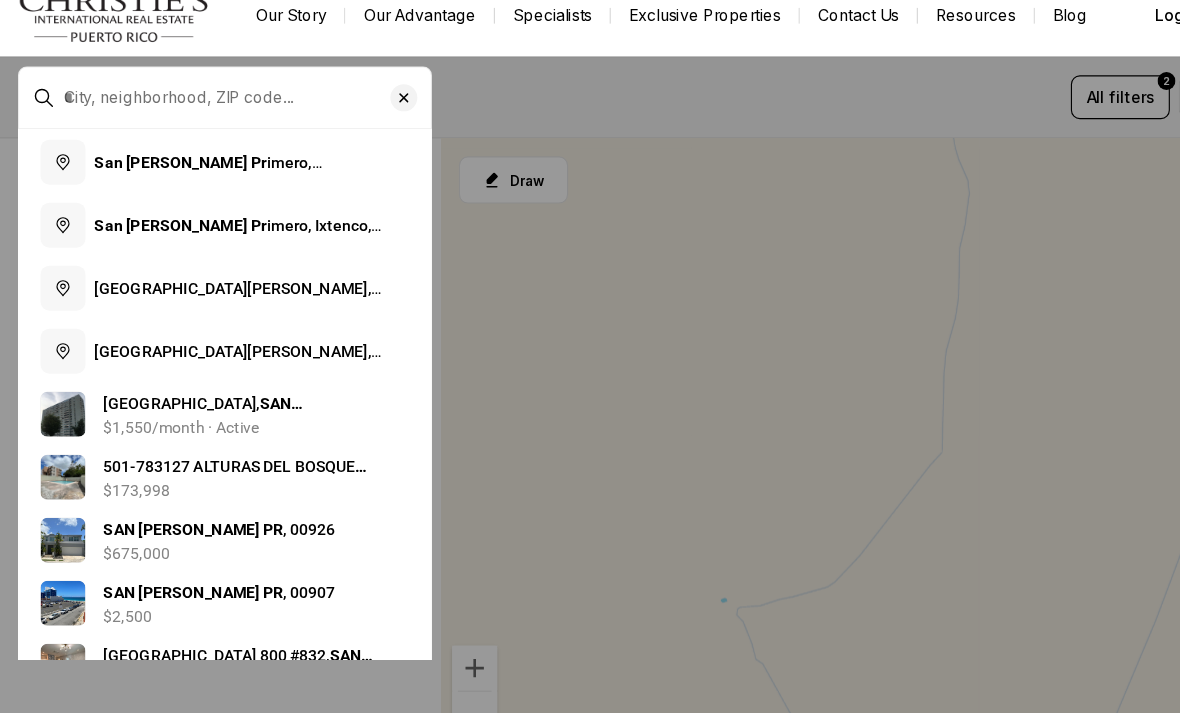 click on "[GEOGRAPHIC_DATA][PERSON_NAME], [US_STATE]" at bounding box center (200, 278) 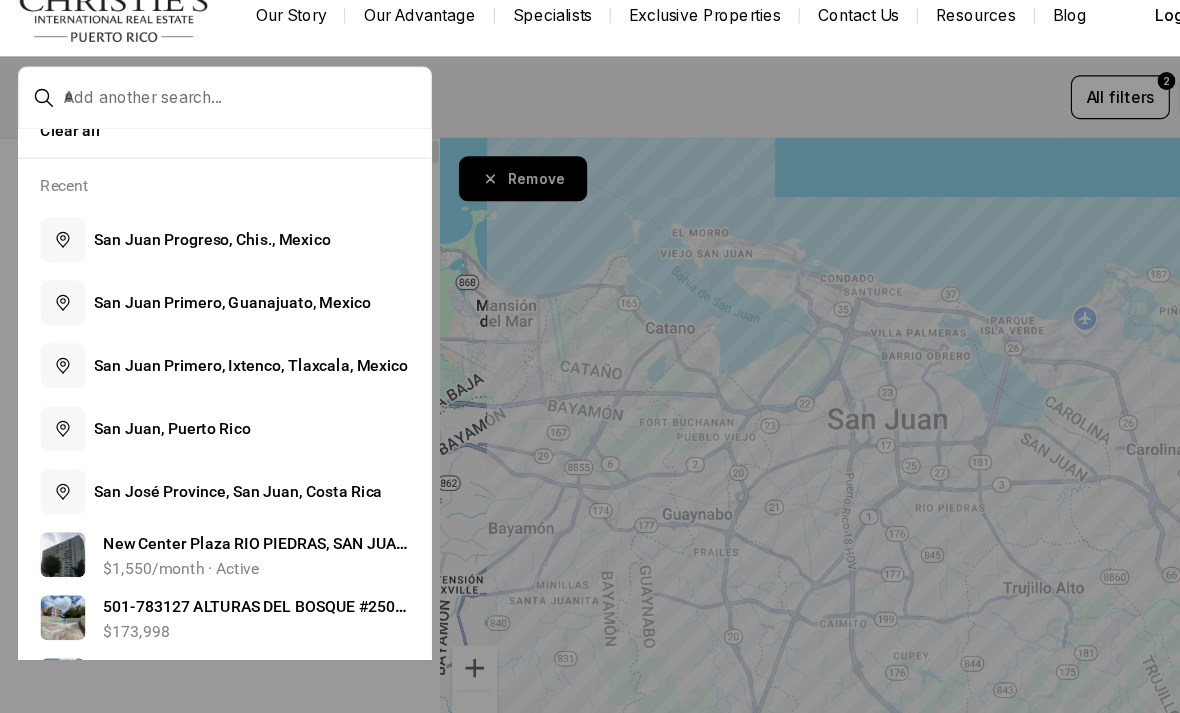 click on "S a n   J u a n ,   P u e r t o   R i c o" at bounding box center (153, 403) 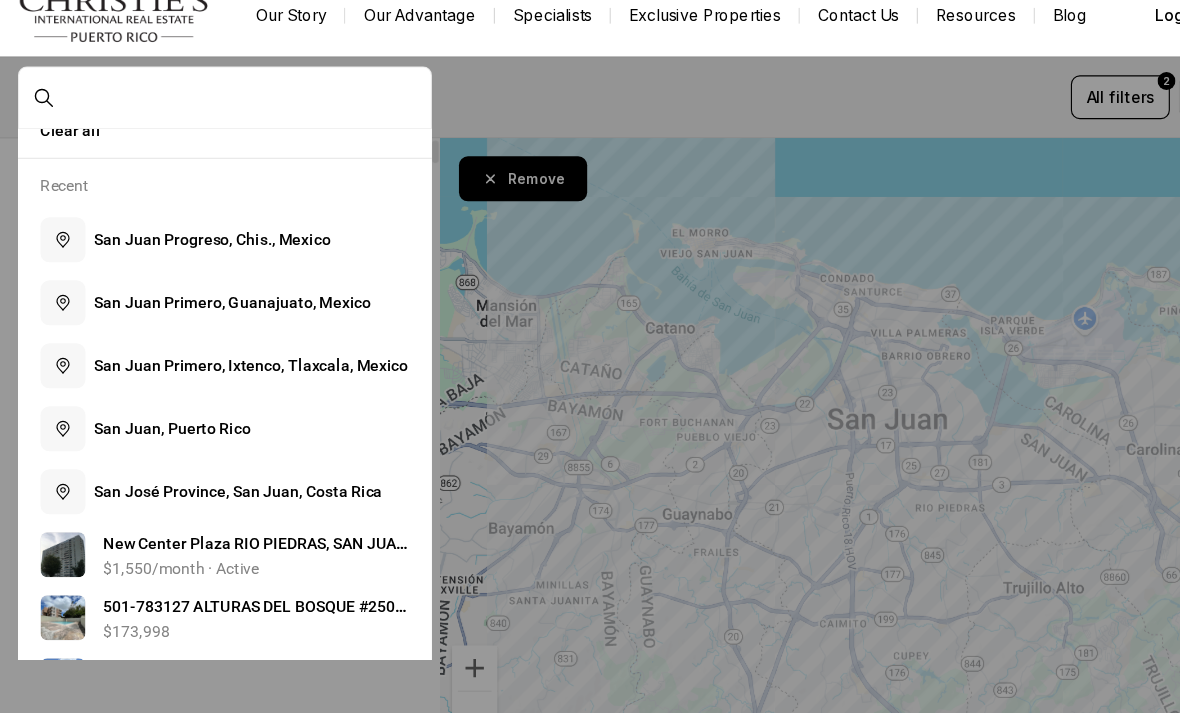 click on "S a n   J u a n ,   P u e r t o   R i c o" at bounding box center [153, 403] 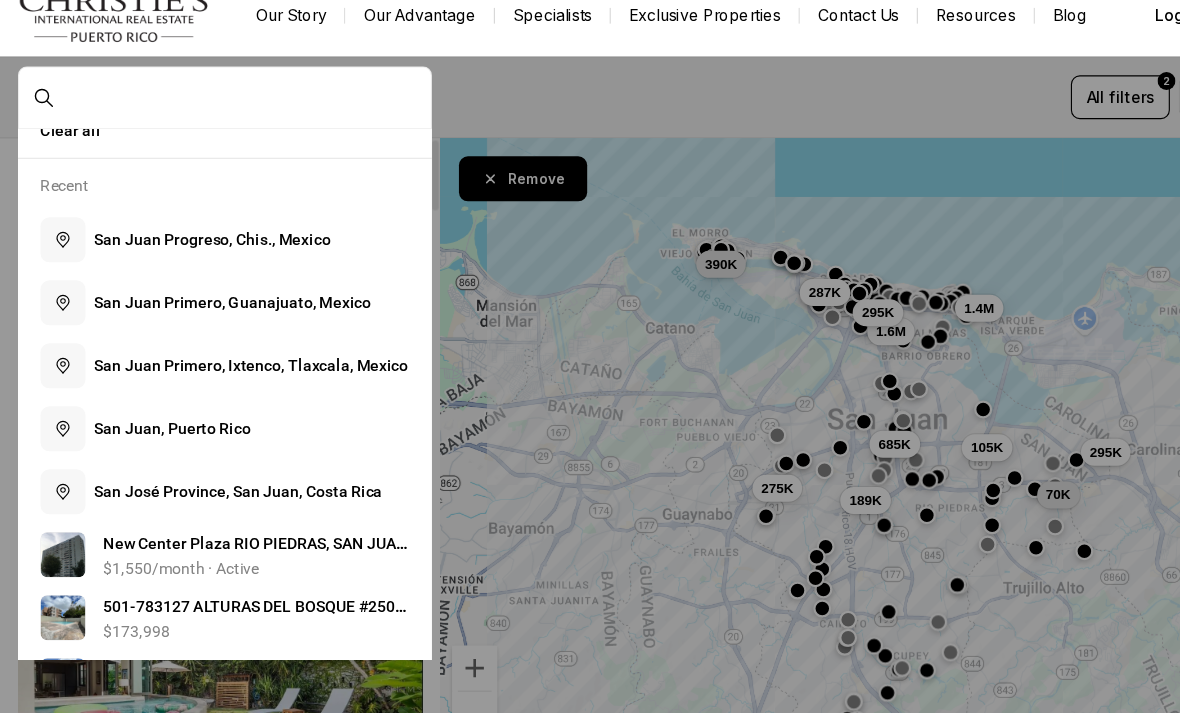 click at bounding box center [590, 356] 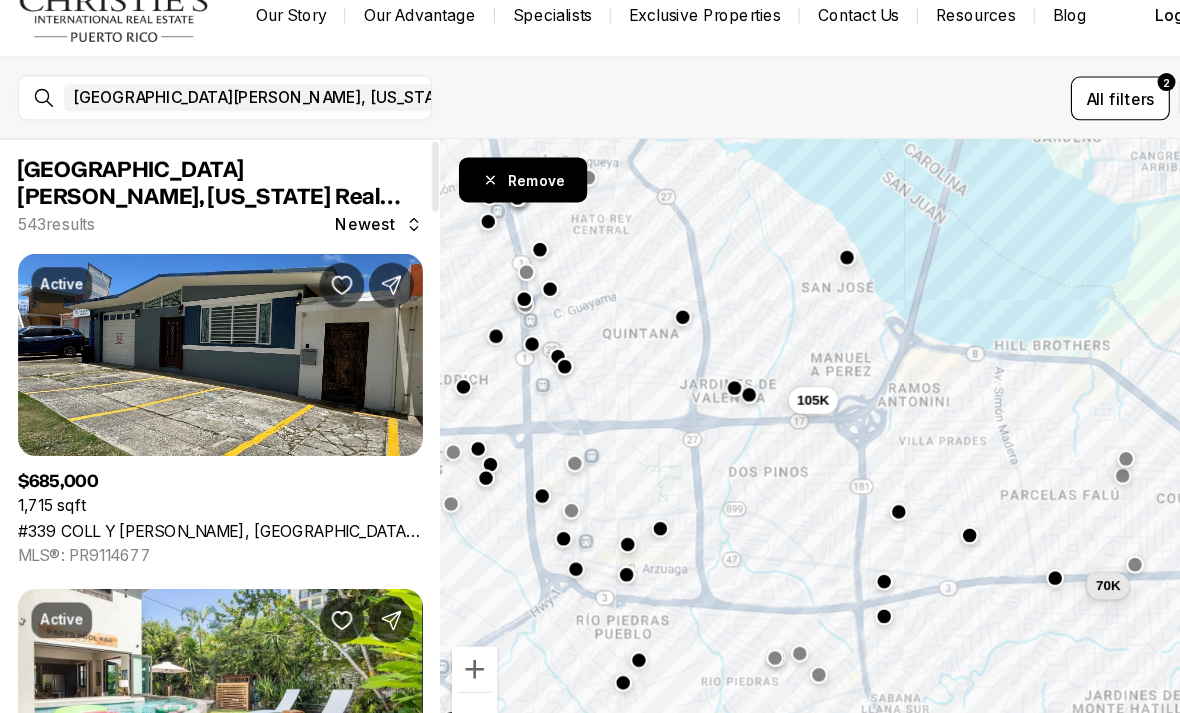 scroll, scrollTop: 0, scrollLeft: 0, axis: both 